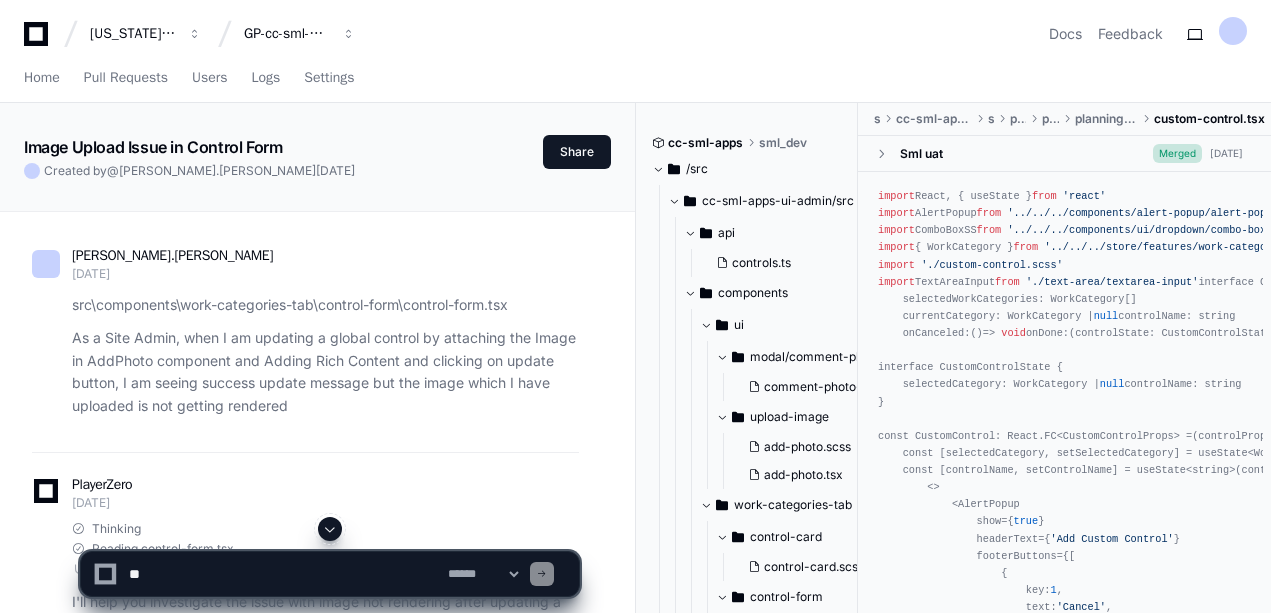 scroll, scrollTop: 0, scrollLeft: 0, axis: both 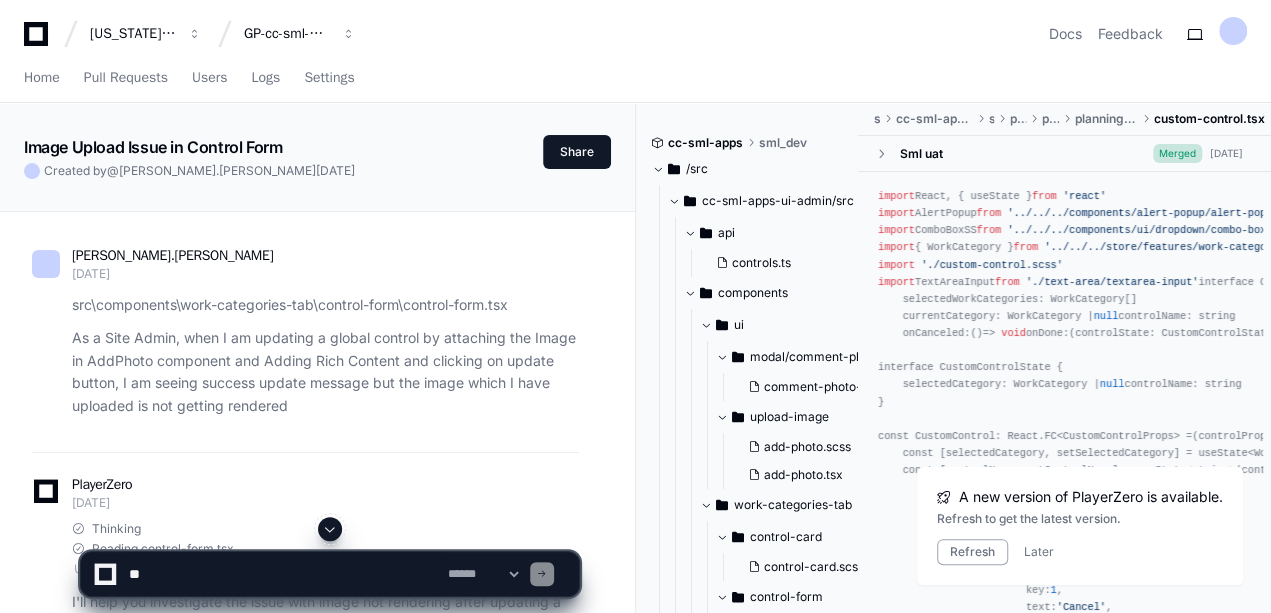 click 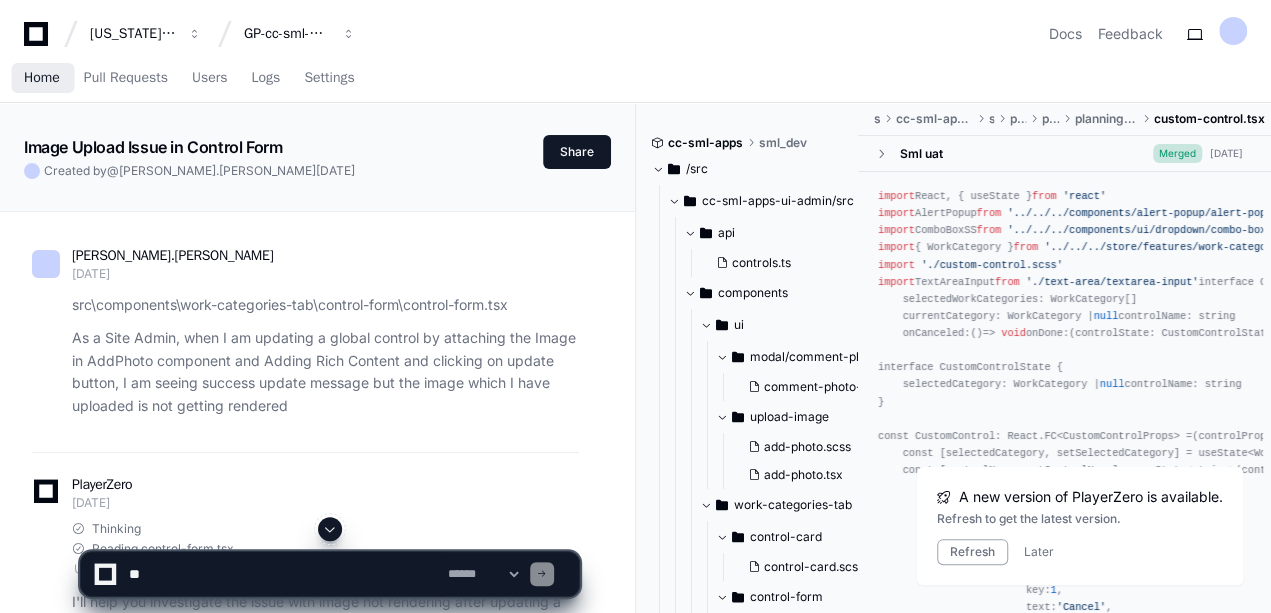 click on "Home" at bounding box center (42, 78) 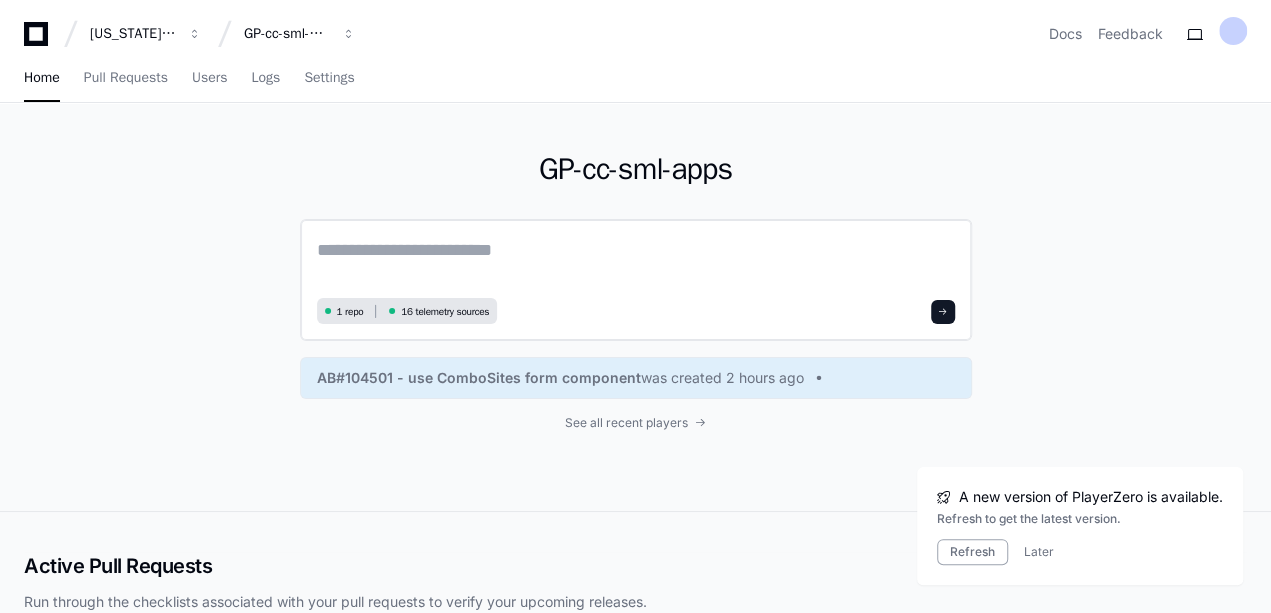click 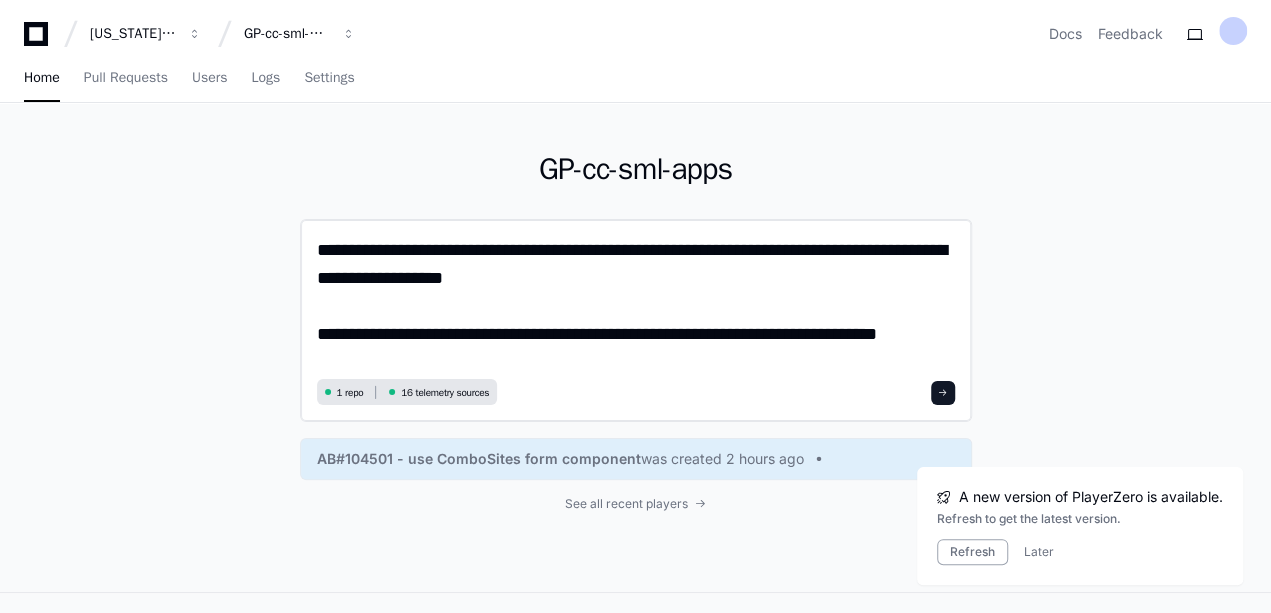 scroll, scrollTop: 0, scrollLeft: 0, axis: both 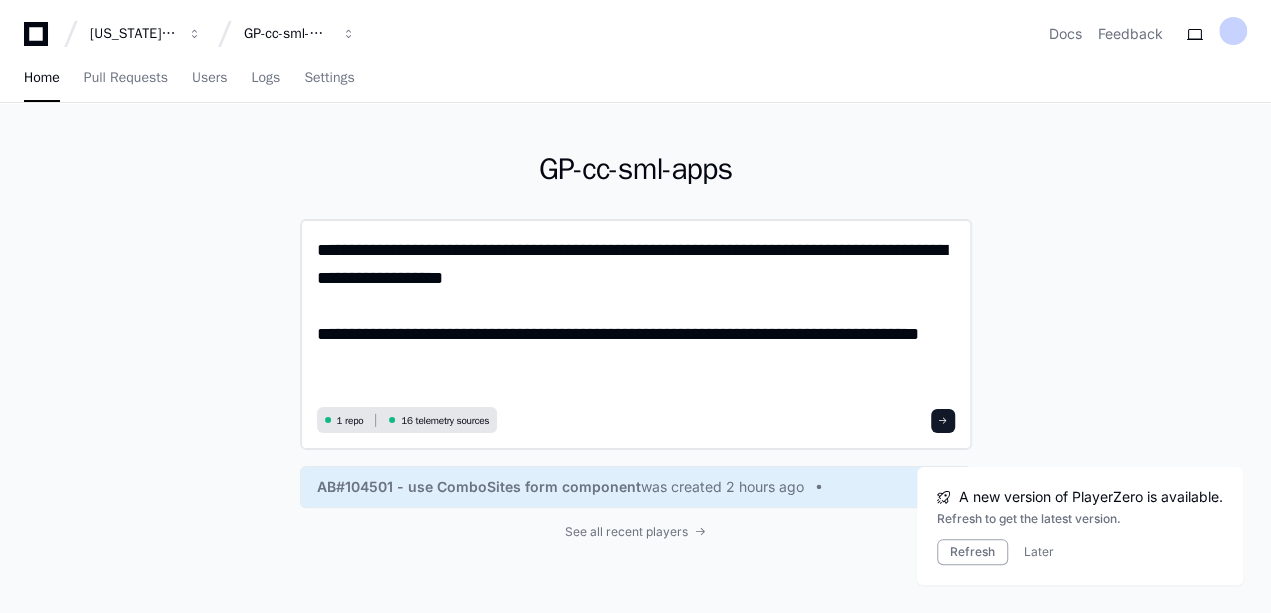 click on "**********" 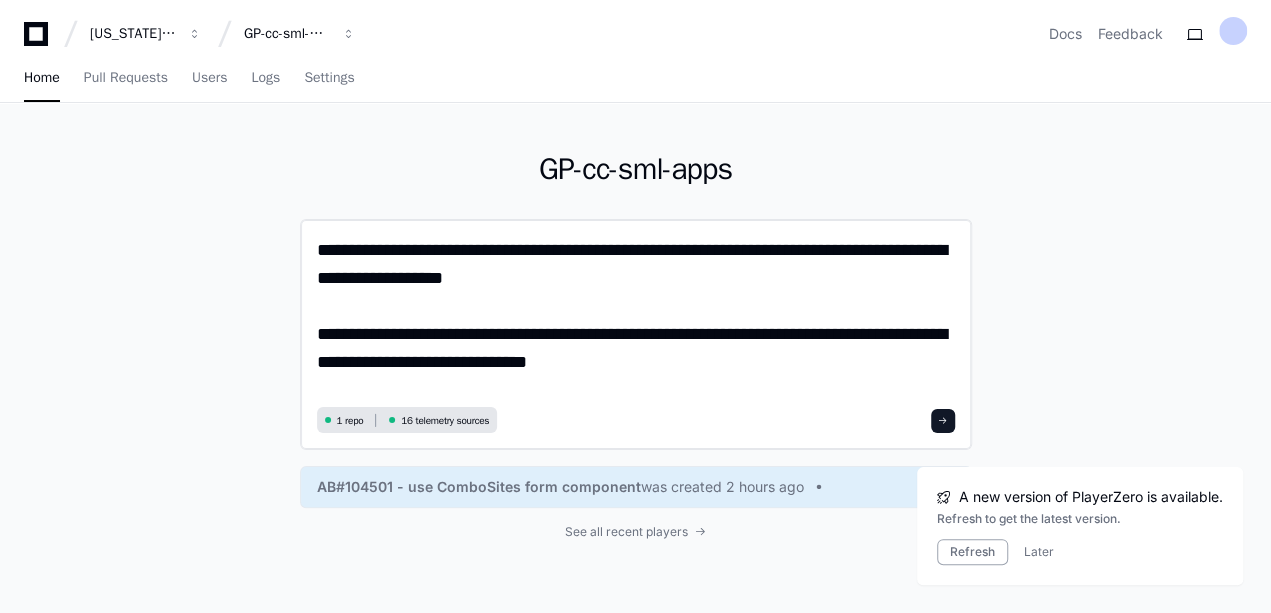 paste on "**********" 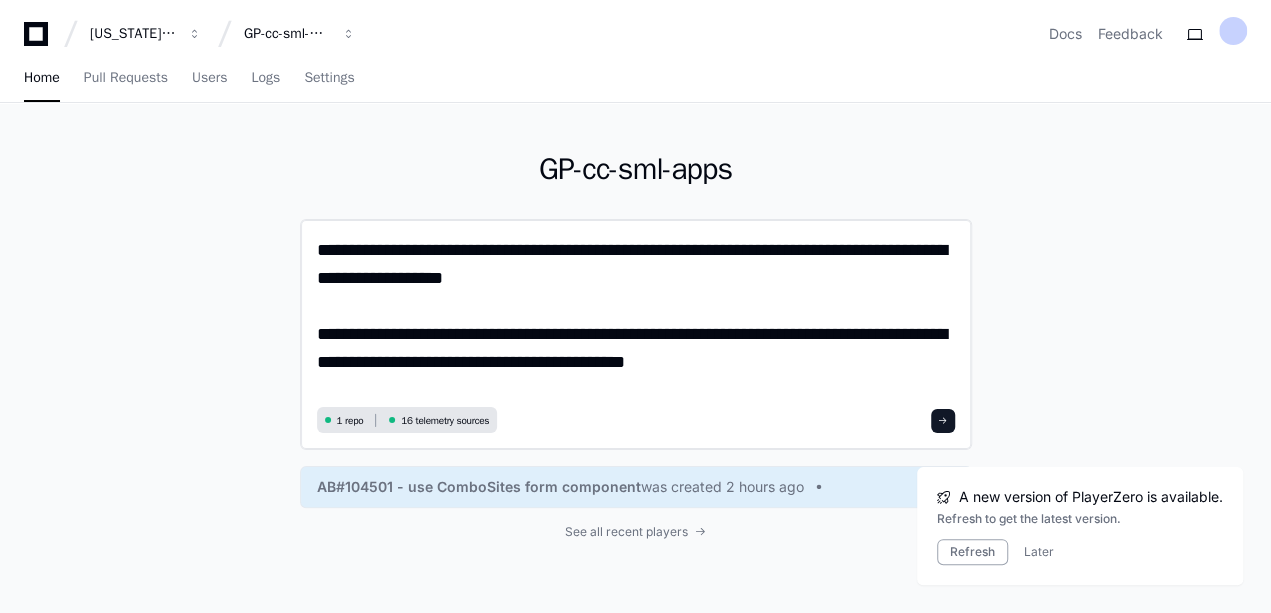 scroll, scrollTop: 0, scrollLeft: 0, axis: both 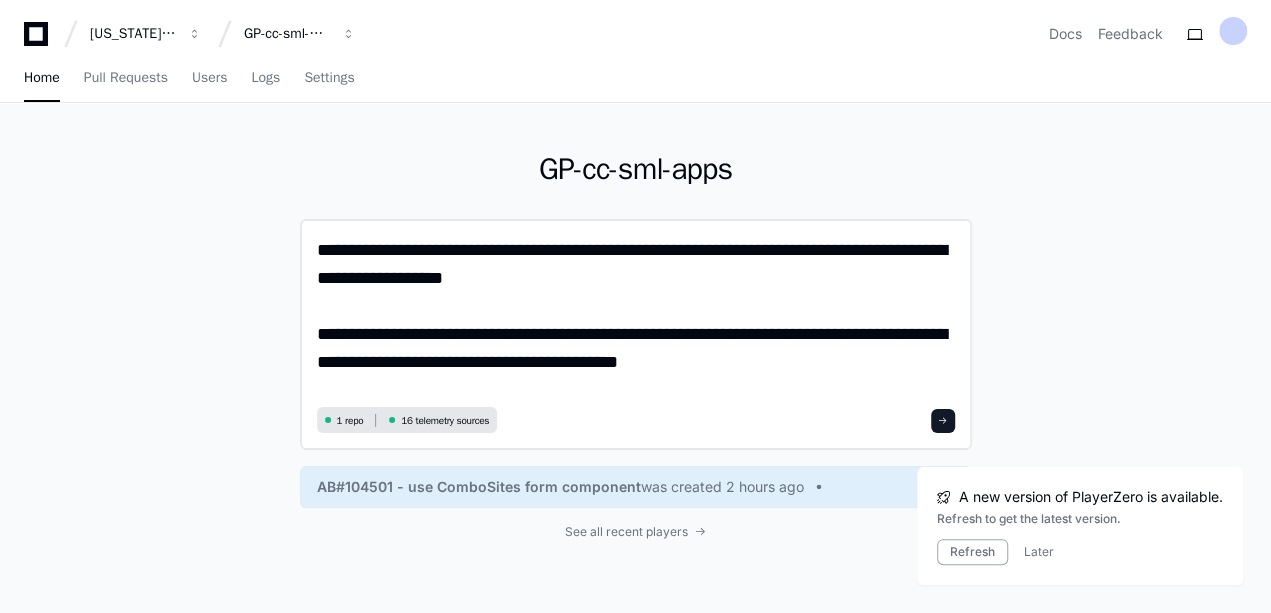 click on "**********" 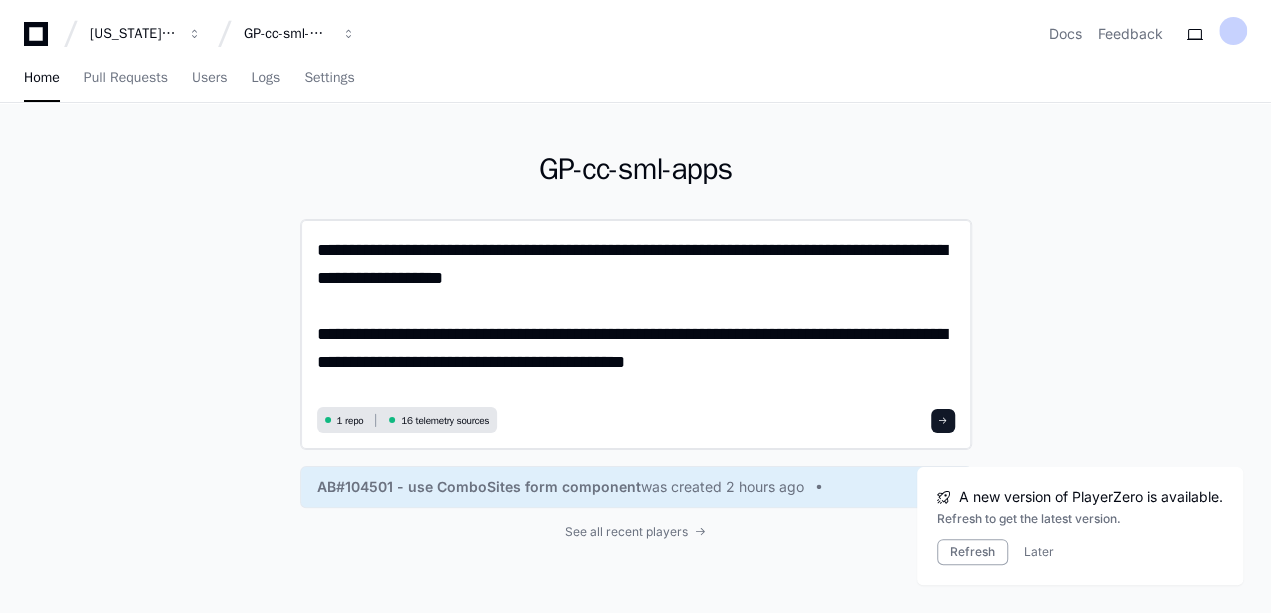 scroll, scrollTop: 0, scrollLeft: 0, axis: both 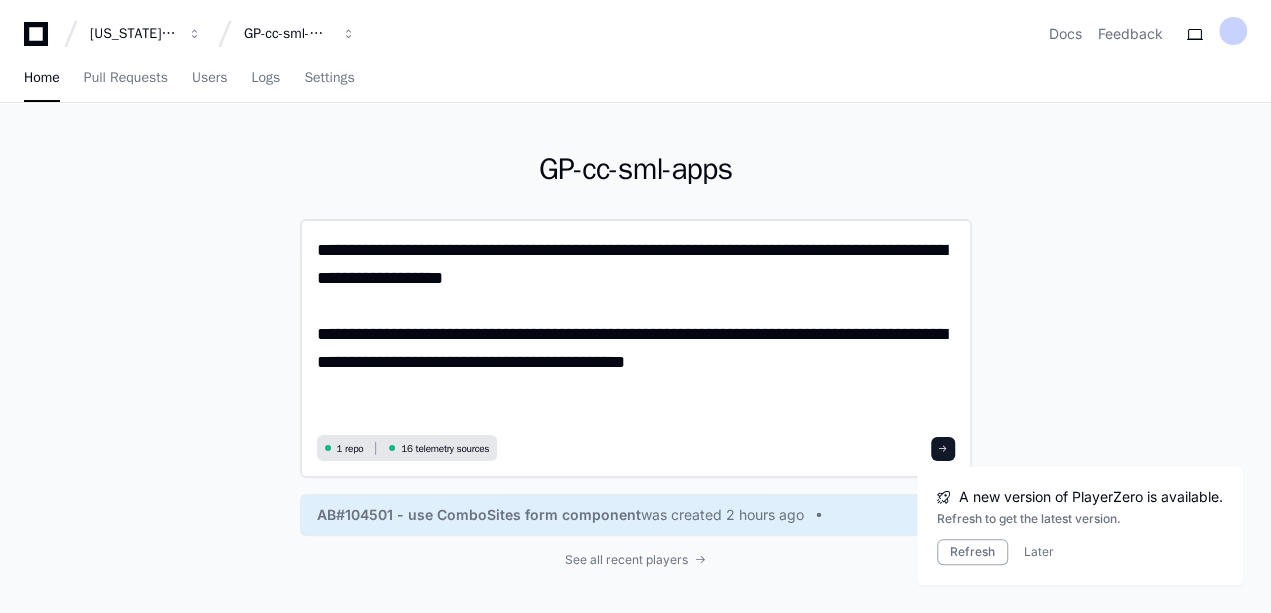paste on "**********" 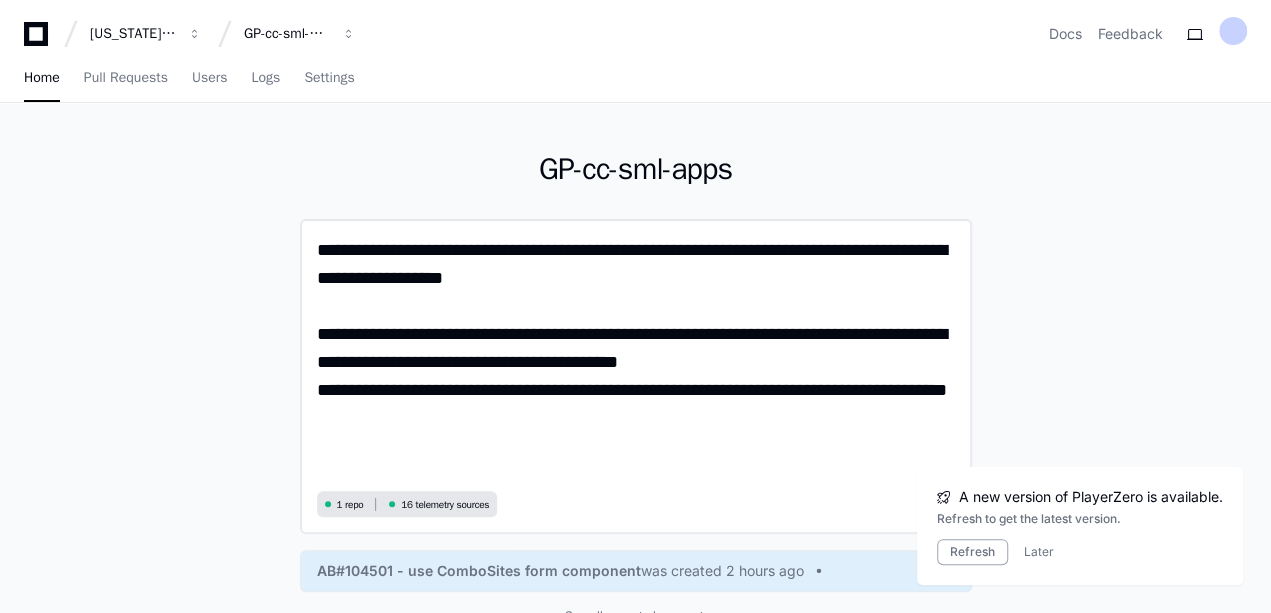 scroll, scrollTop: 0, scrollLeft: 0, axis: both 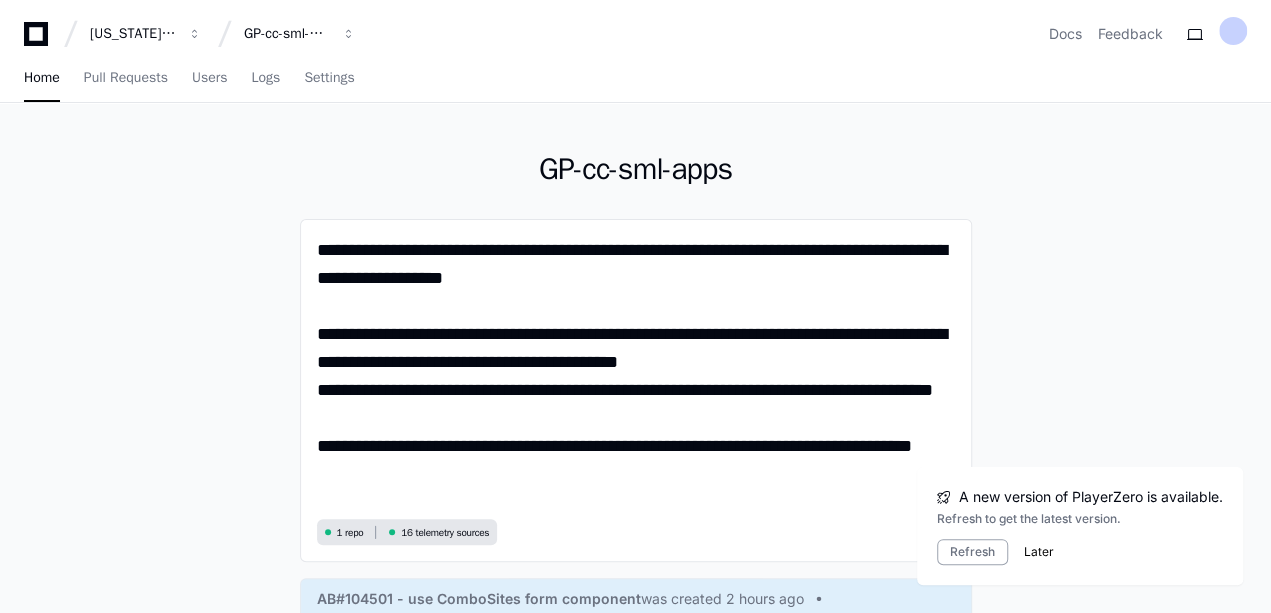 click on "Later" at bounding box center (1039, 552) 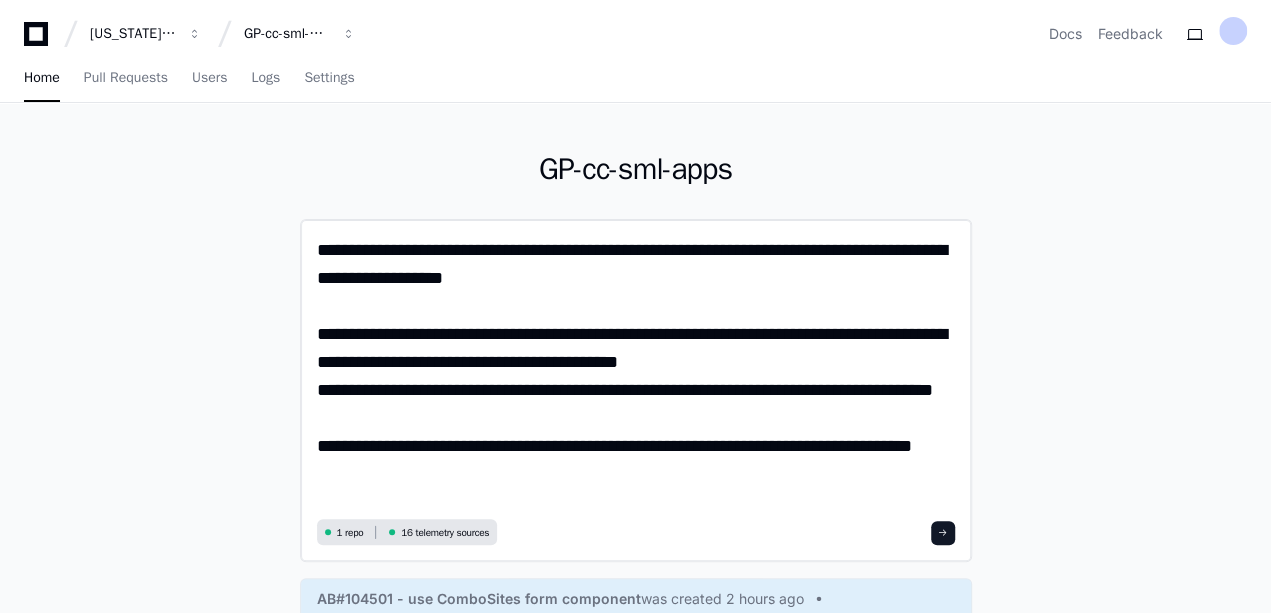 click on "**********" 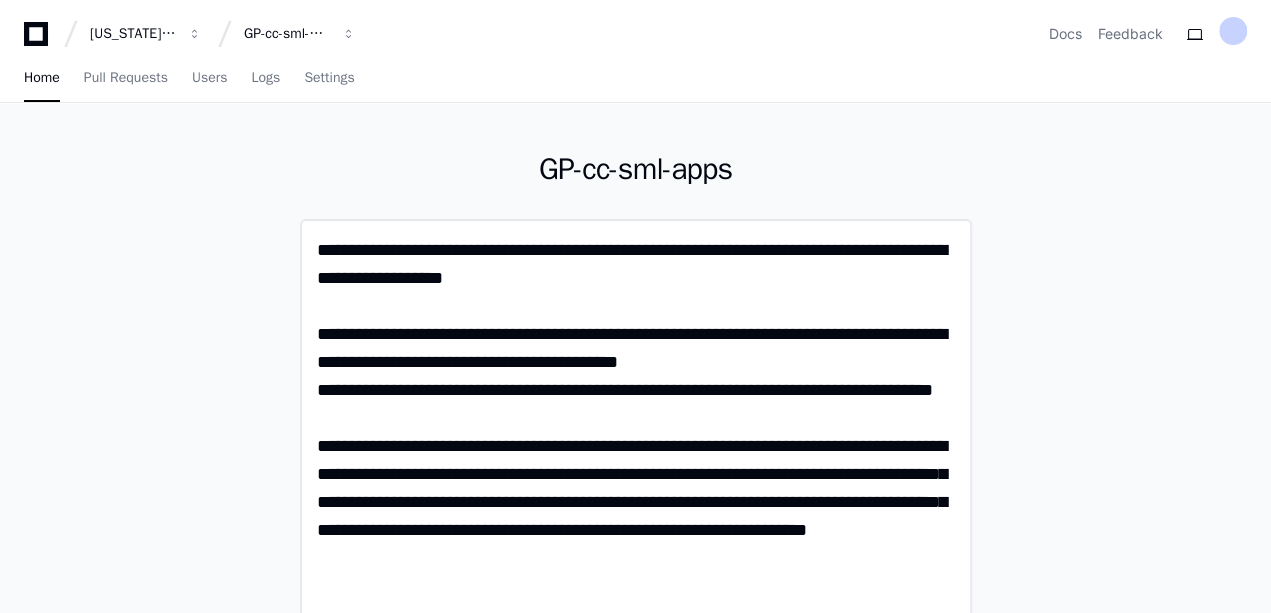 scroll, scrollTop: 0, scrollLeft: 0, axis: both 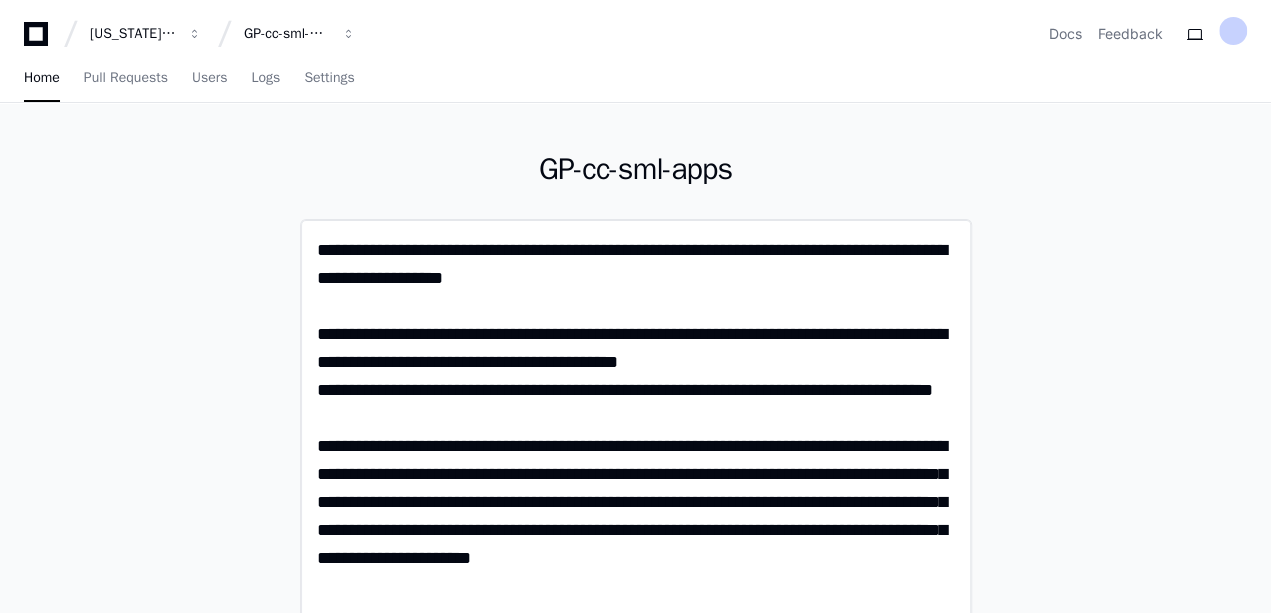 click on "**********" 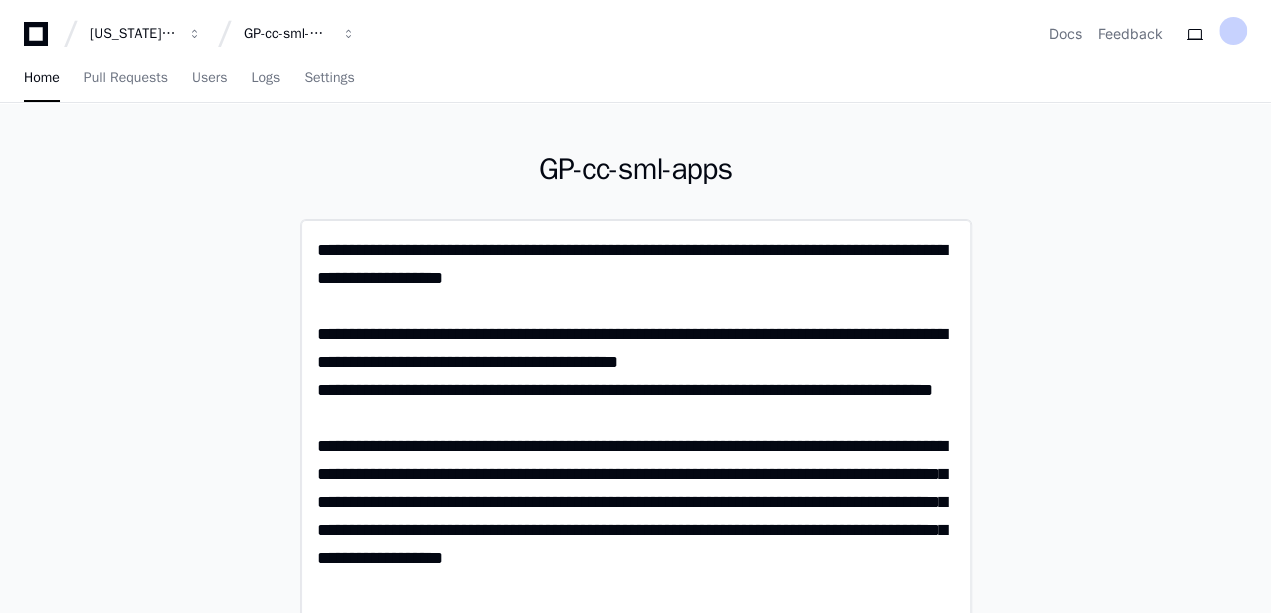 click on "**********" 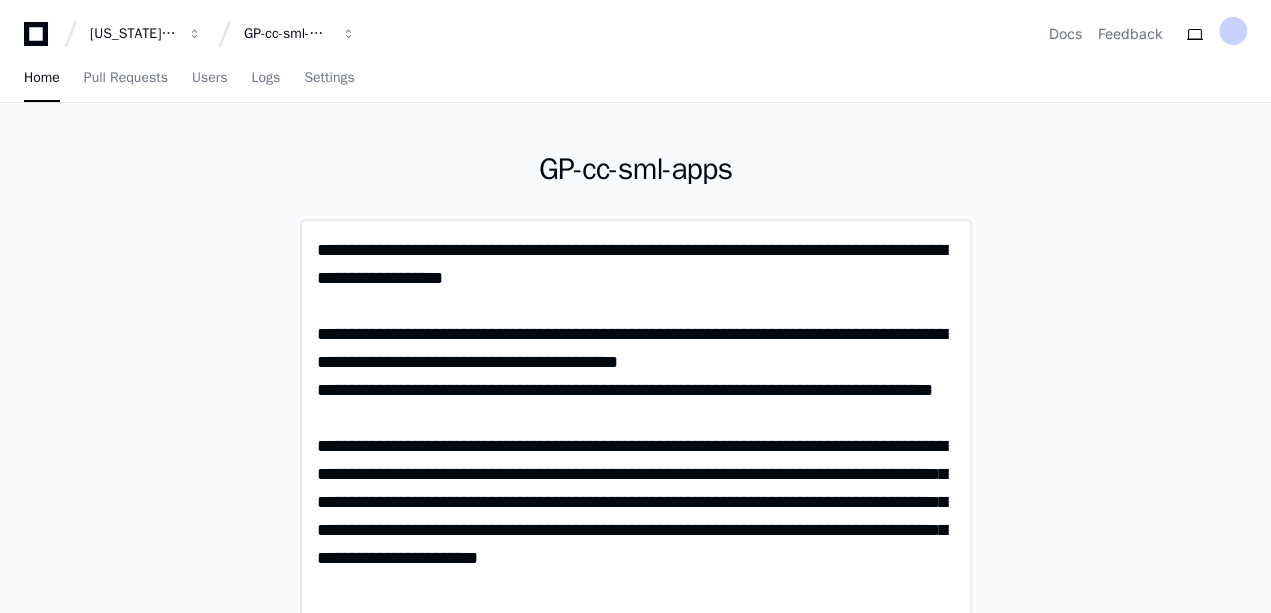 click on "**********" 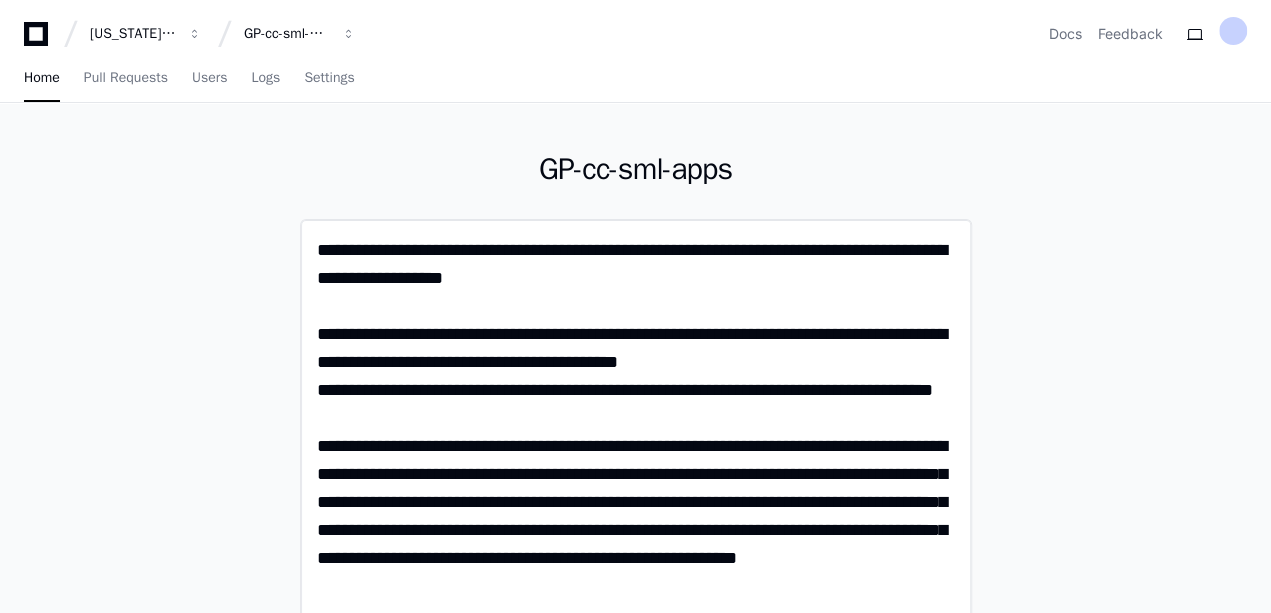 scroll, scrollTop: 0, scrollLeft: 0, axis: both 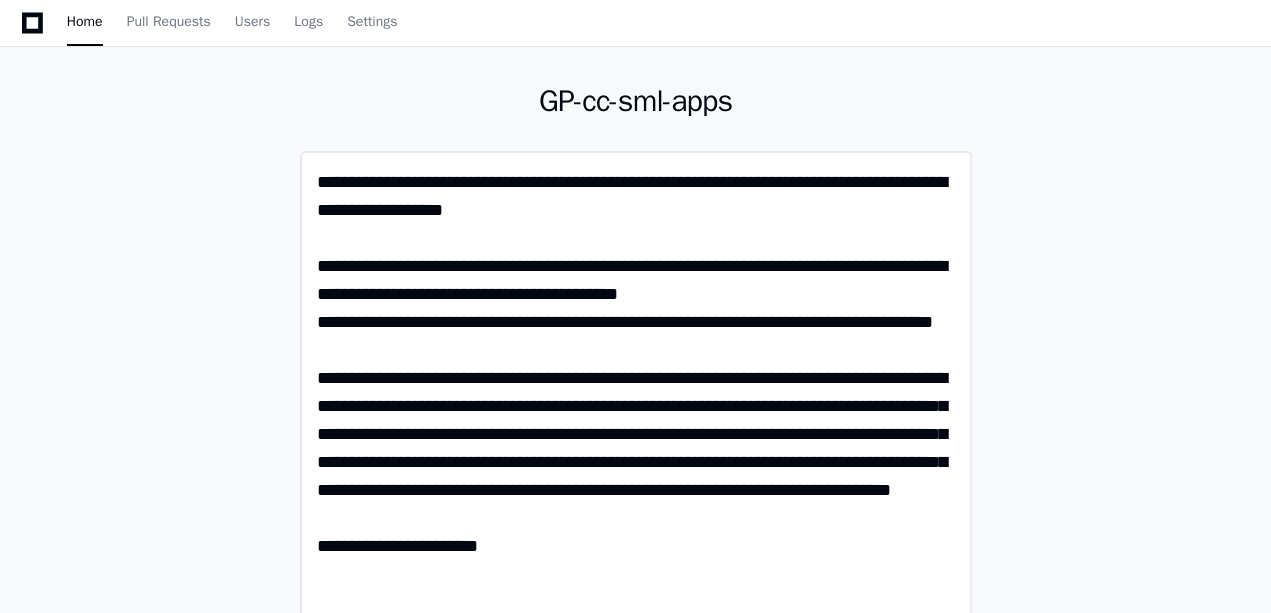 type on "**********" 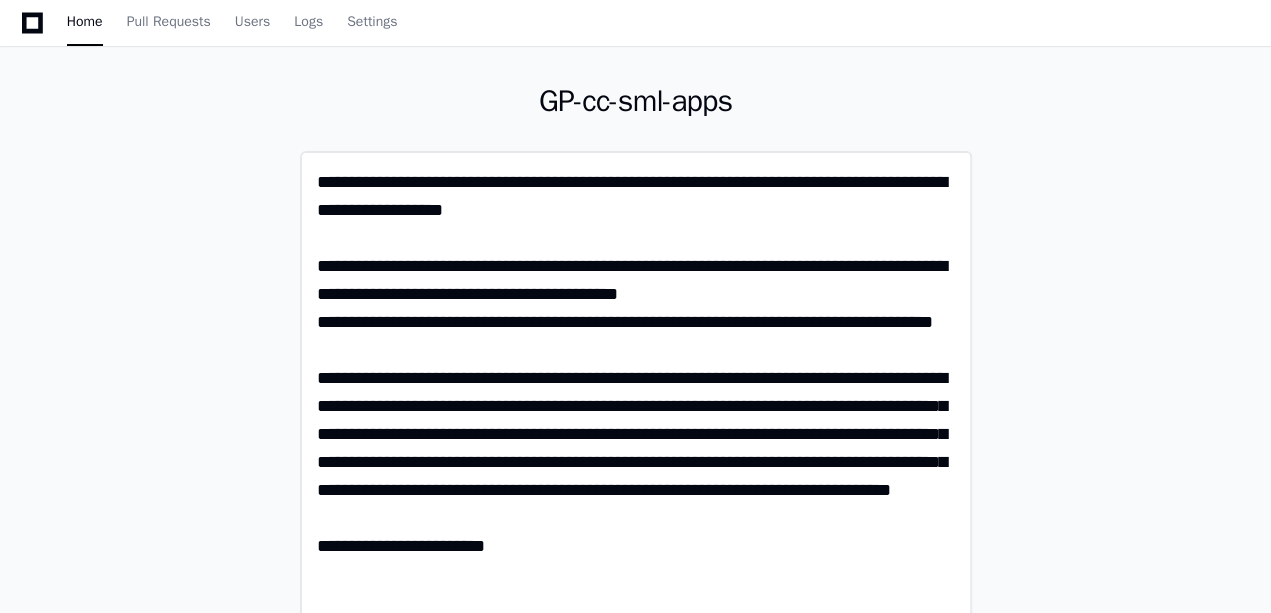 scroll, scrollTop: 0, scrollLeft: 0, axis: both 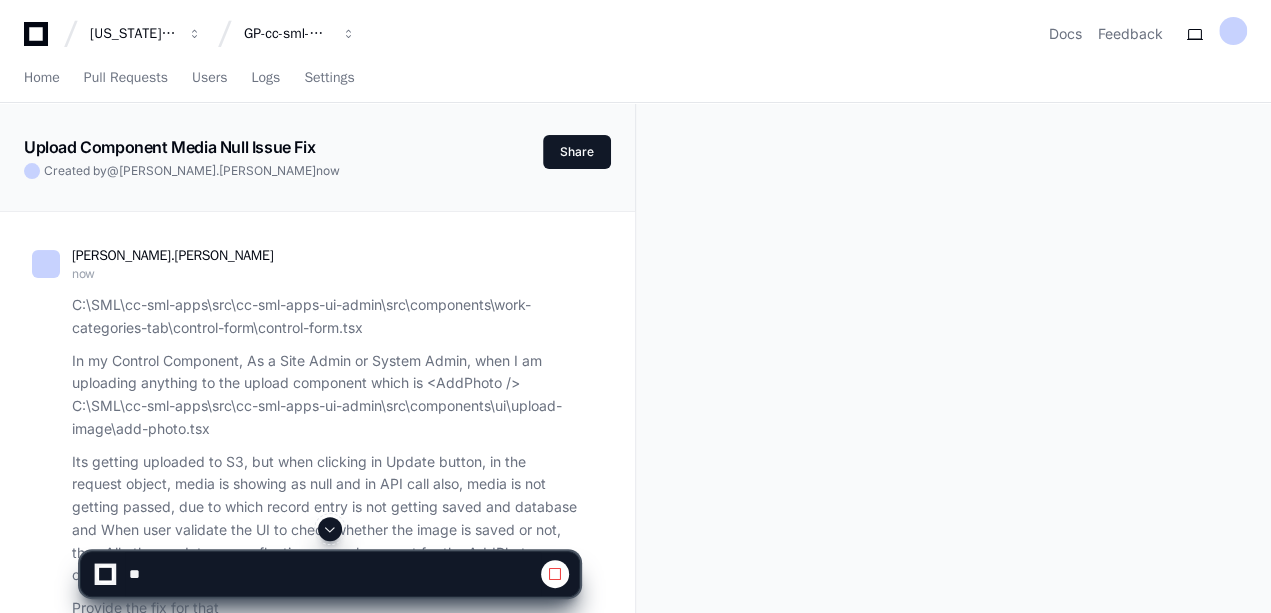 click 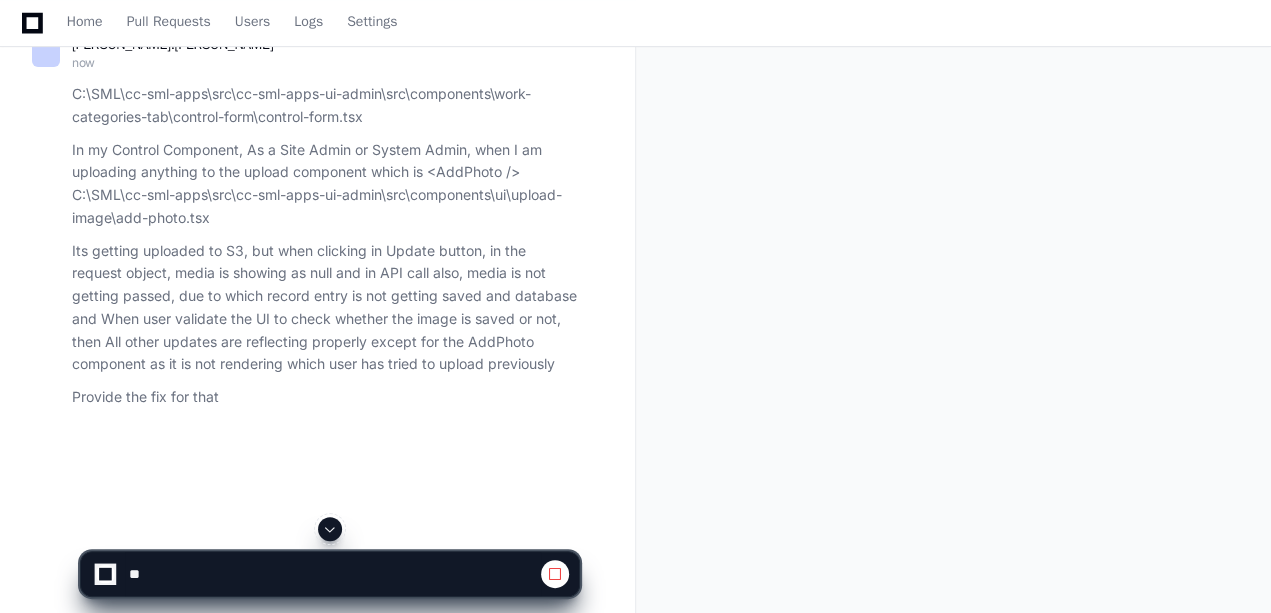 scroll, scrollTop: 324, scrollLeft: 0, axis: vertical 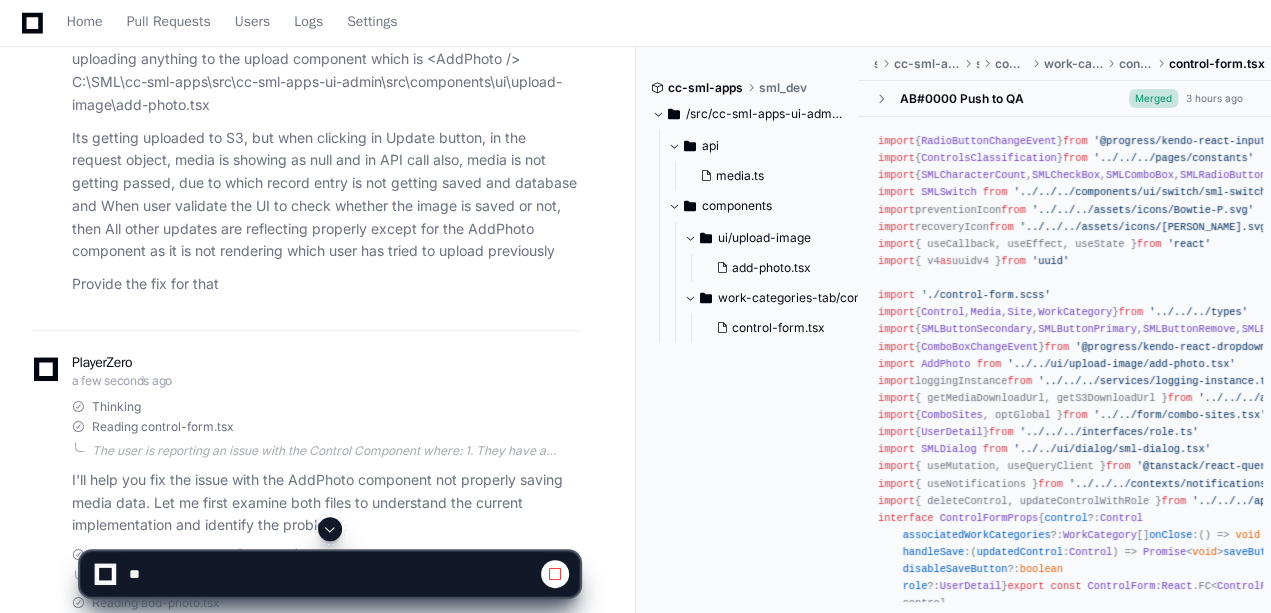 click 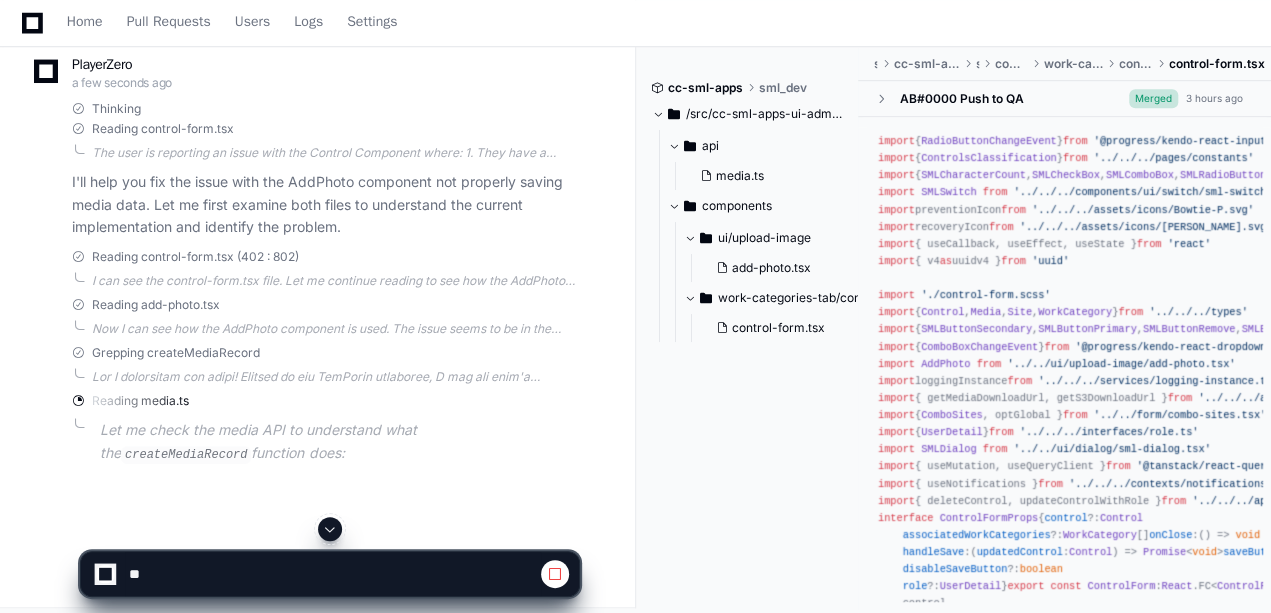 scroll, scrollTop: 630, scrollLeft: 0, axis: vertical 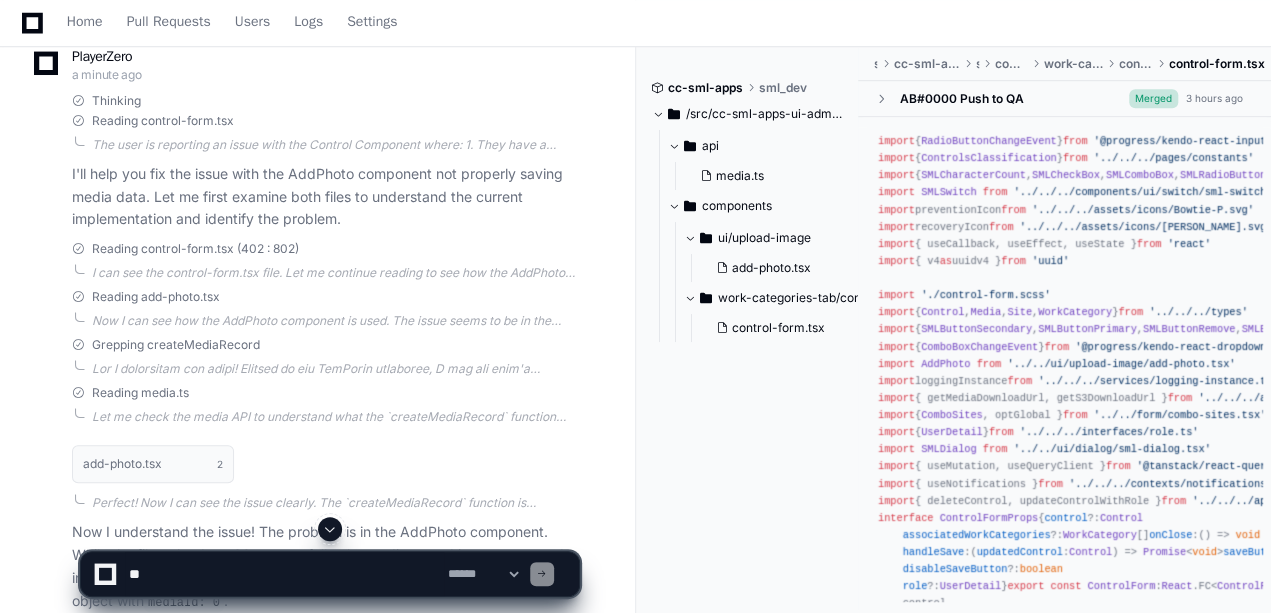 click 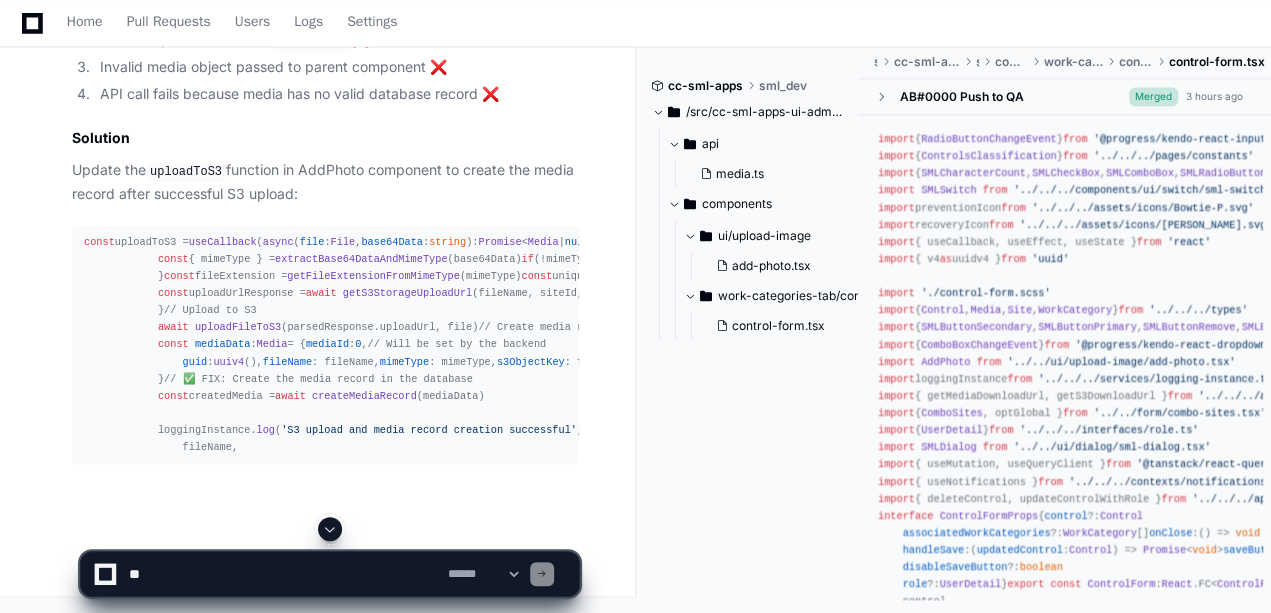 scroll, scrollTop: 1972, scrollLeft: 0, axis: vertical 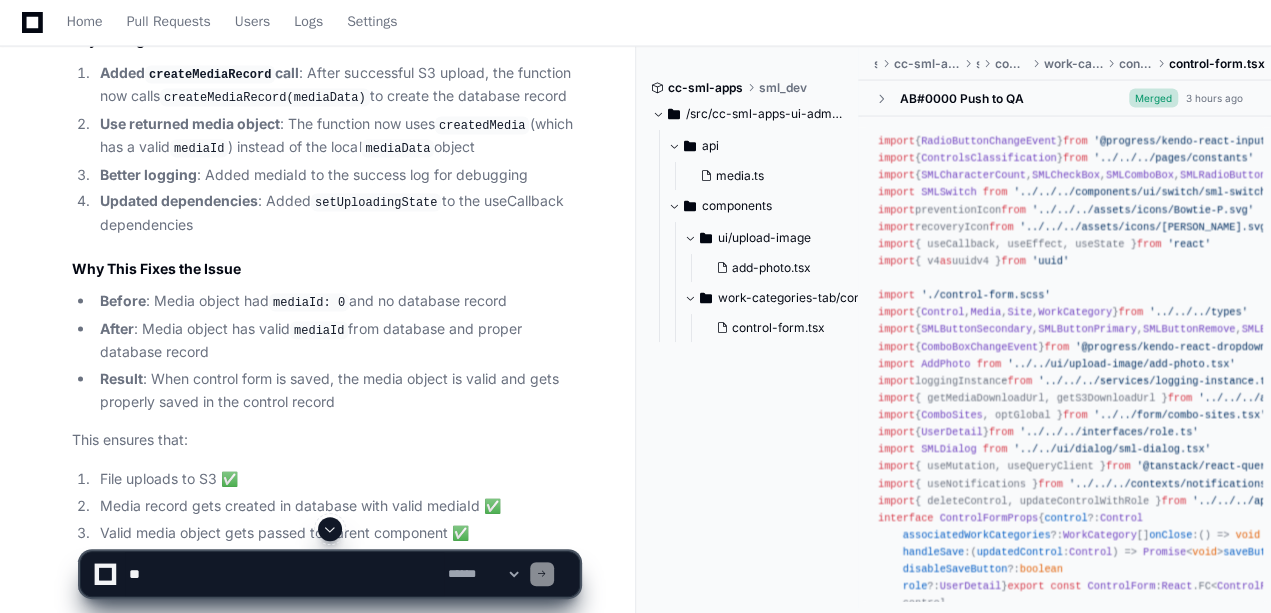 click 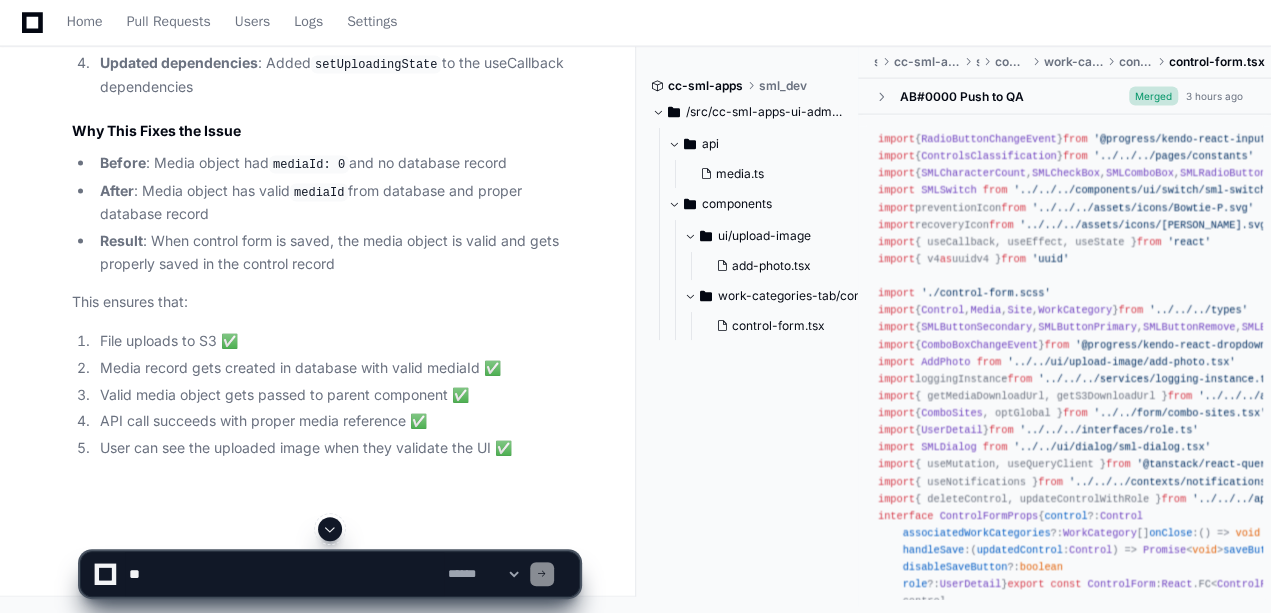 scroll, scrollTop: 2494, scrollLeft: 0, axis: vertical 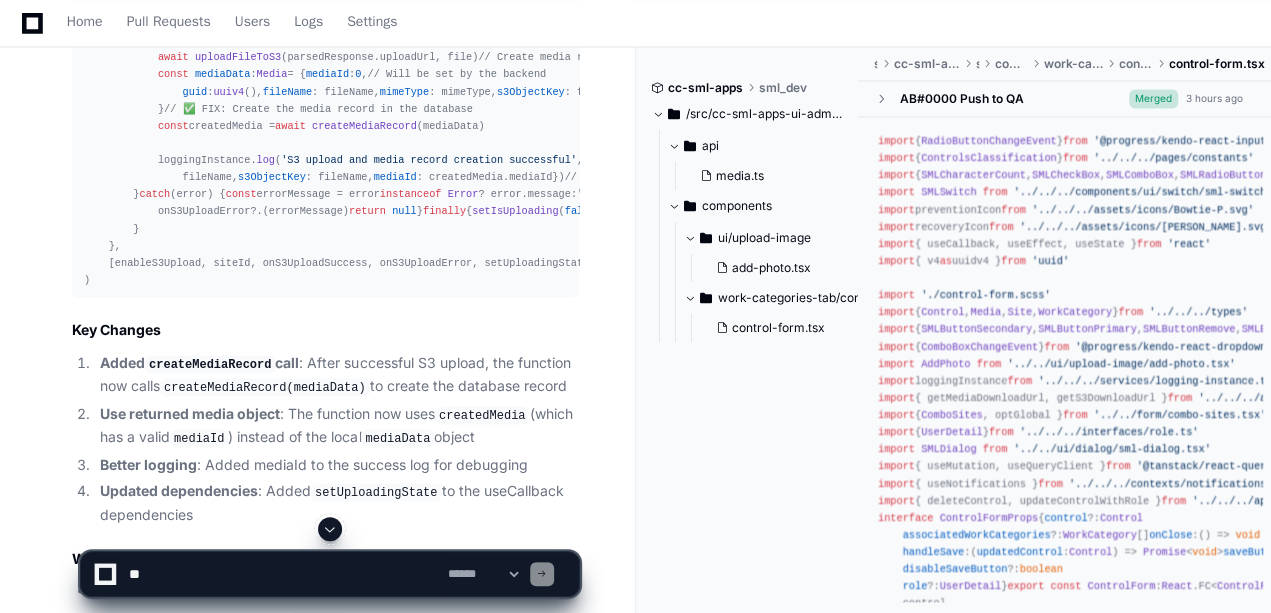 type 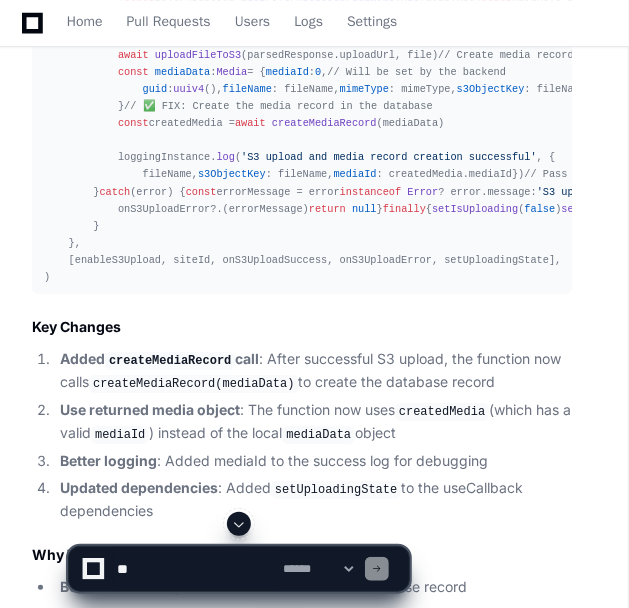 scroll, scrollTop: 1636, scrollLeft: 0, axis: vertical 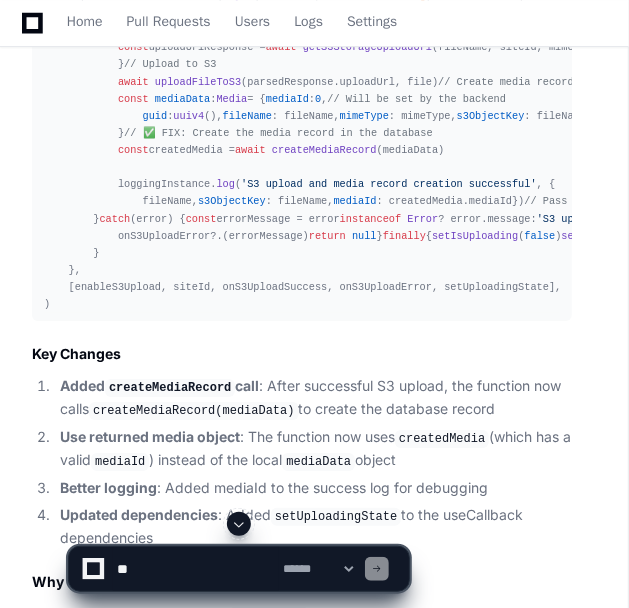 click on "[PERSON_NAME].sharma a minute ago C:\SML\cc-sml-apps\src\cc-sml-apps-ui-admin\src\components\work-categories-tab\control-form\control-form.tsx
In my Control Component, As a Site Admin or System Admin, when I am uploading anything to the upload component which is 	<AddPhoto />
C:\SML\cc-sml-apps\src\cc-sml-apps-ui-admin\src\components\ui\upload-image\add-photo.tsx
Its getting uploaded to S3, but when clicking in Update button, in the request object, media is showing as null and in API call also, media is not getting passed, due to which record entry is not getting saved and database and When user validate the UI to check whether the image is saved or not, then All other updates are reflecting properly except for the AddPhoto component as it is not rendering which user has tried to upload previously
Provide the fix for that
PlayerZero a minute ago Thinking Reading control-form.tsx
Reading control-form.tsx (402 : 802) Reading add-photo.tsx Reading media.ts 2 ." 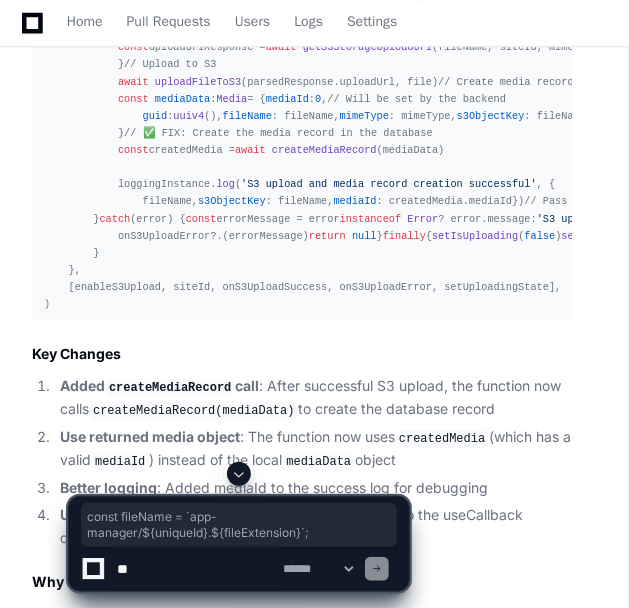 drag, startPoint x: 628, startPoint y: 292, endPoint x: 626, endPoint y: 282, distance: 10.198039 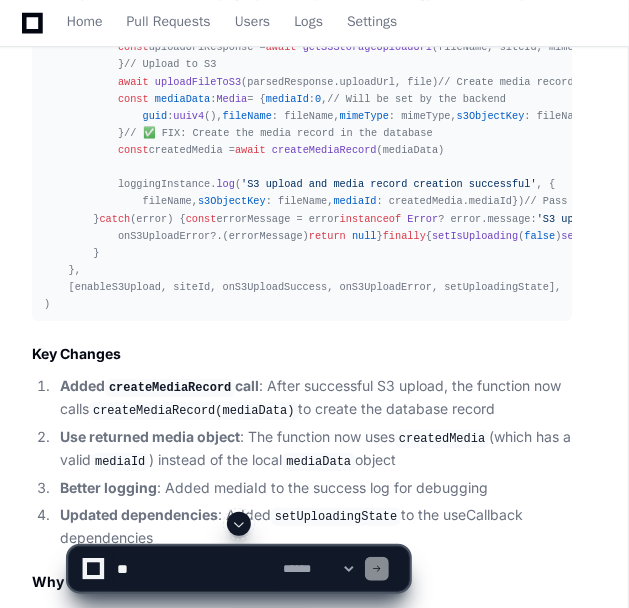 drag, startPoint x: 626, startPoint y: 282, endPoint x: 586, endPoint y: 176, distance: 113.296074 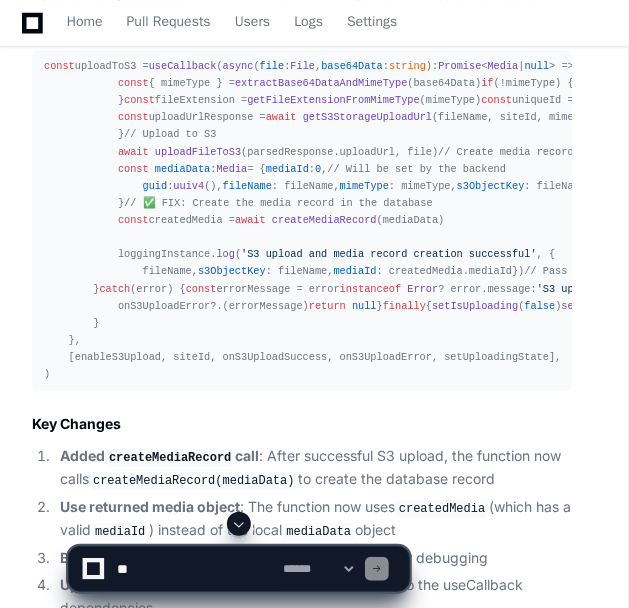 scroll, scrollTop: 1344, scrollLeft: 0, axis: vertical 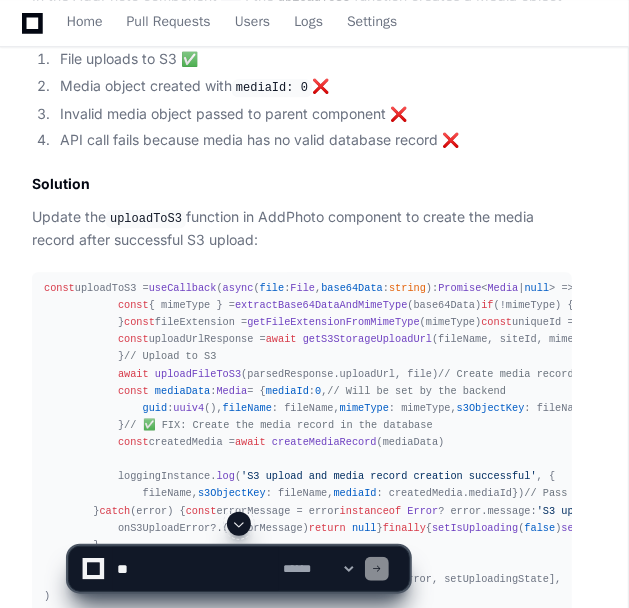 drag, startPoint x: 628, startPoint y: 291, endPoint x: 630, endPoint y: 306, distance: 15.132746 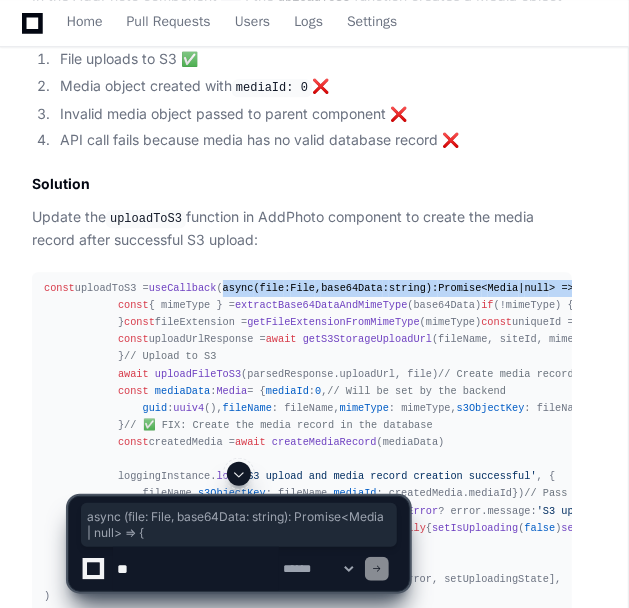 drag, startPoint x: 628, startPoint y: 282, endPoint x: 631, endPoint y: 298, distance: 16.27882 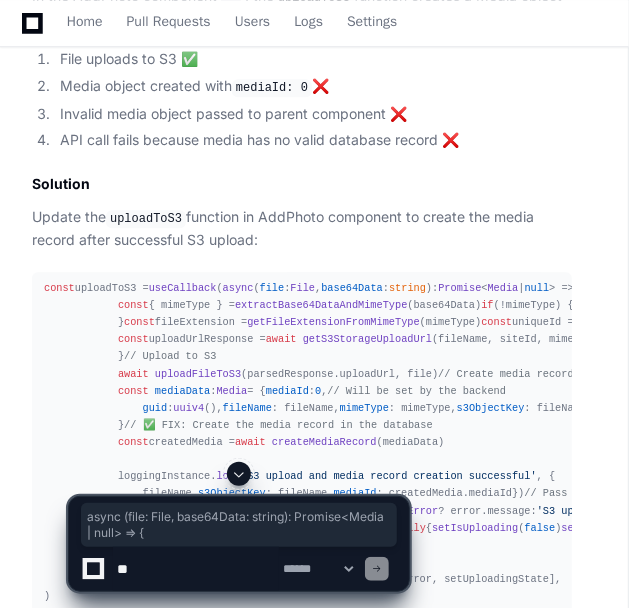 click on "[PERSON_NAME].sharma a minute ago C:\SML\cc-sml-apps\src\cc-sml-apps-ui-admin\src\components\work-categories-tab\control-form\control-form.tsx
In my Control Component, As a Site Admin or System Admin, when I am uploading anything to the upload component which is 	<AddPhoto />
C:\SML\cc-sml-apps\src\cc-sml-apps-ui-admin\src\components\ui\upload-image\add-photo.tsx
Its getting uploaded to S3, but when clicking in Update button, in the request object, media is showing as null and in API call also, media is not getting passed, due to which record entry is not getting saved and database and When user validate the UI to check whether the image is saved or not, then All other updates are reflecting properly except for the AddPhoto component as it is not rendering which user has tried to upload previously
Provide the fix for that
PlayerZero a minute ago Thinking Reading control-form.tsx
Reading control-form.tsx (402 : 802) Reading add-photo.tsx Reading media.ts 2 ." 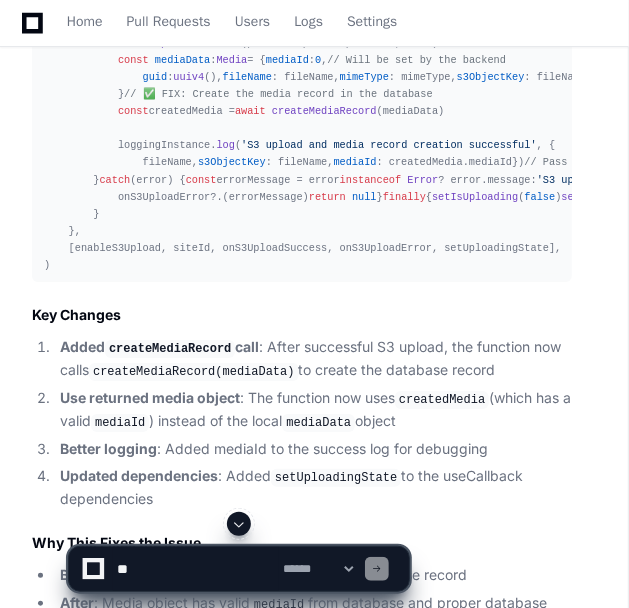 scroll, scrollTop: 1682, scrollLeft: 0, axis: vertical 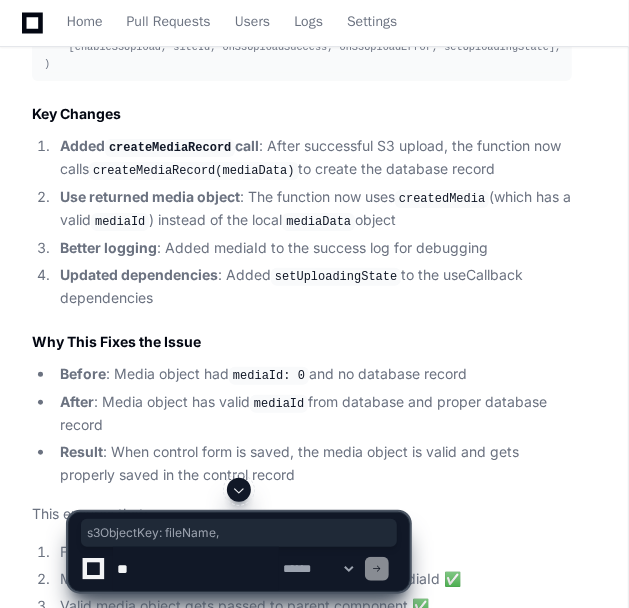 drag, startPoint x: 628, startPoint y: 346, endPoint x: 629, endPoint y: 362, distance: 16.03122 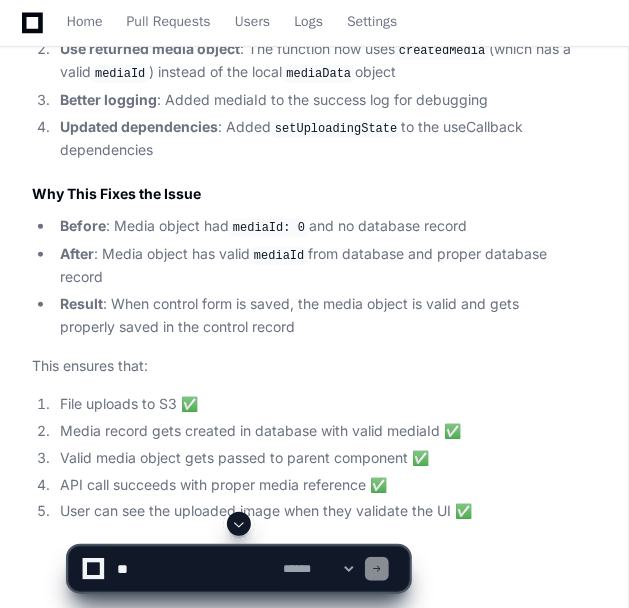scroll, scrollTop: 2042, scrollLeft: 0, axis: vertical 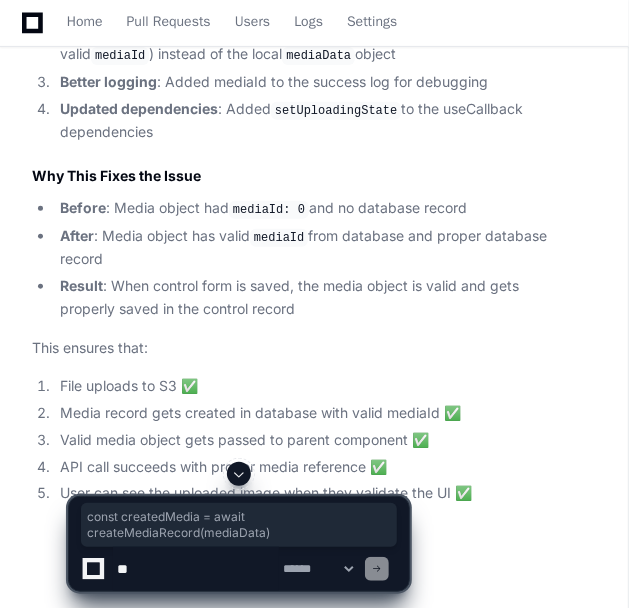 drag, startPoint x: 112, startPoint y: 336, endPoint x: 436, endPoint y: 334, distance: 324.00616 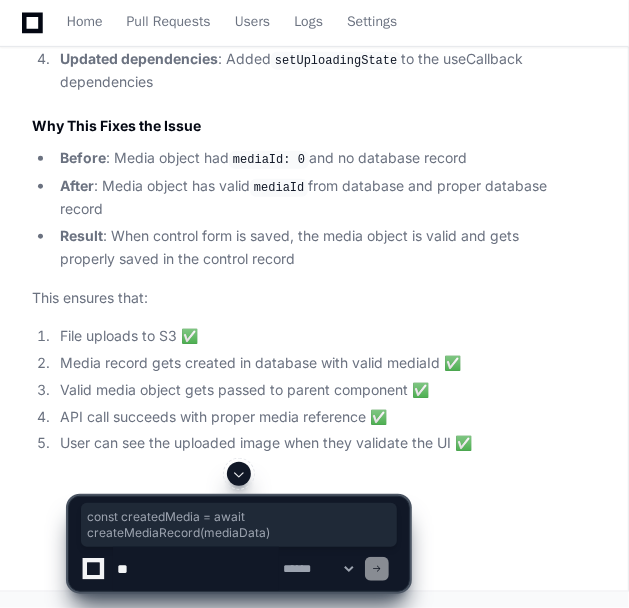 scroll, scrollTop: 2921, scrollLeft: 0, axis: vertical 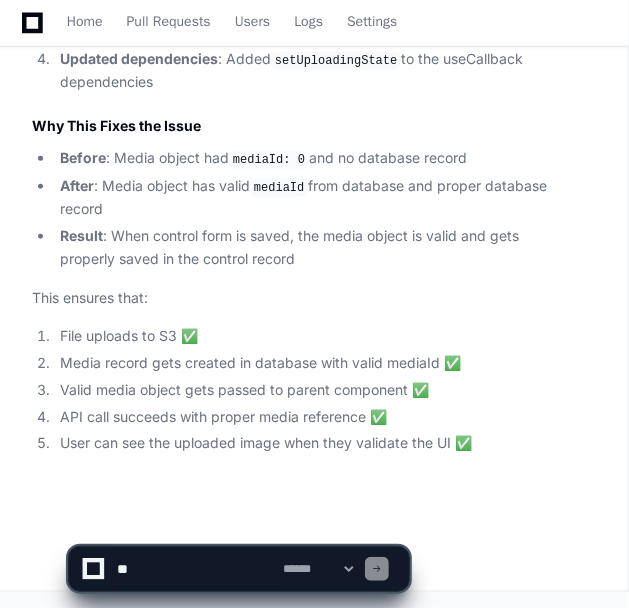 click 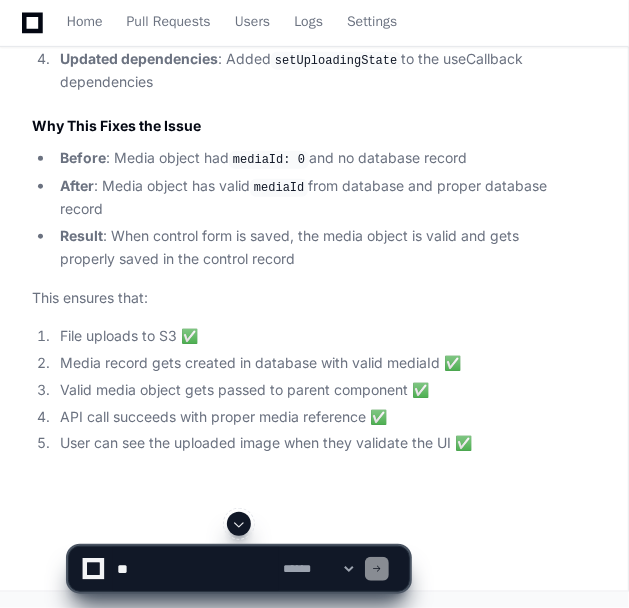 scroll, scrollTop: 2267, scrollLeft: 0, axis: vertical 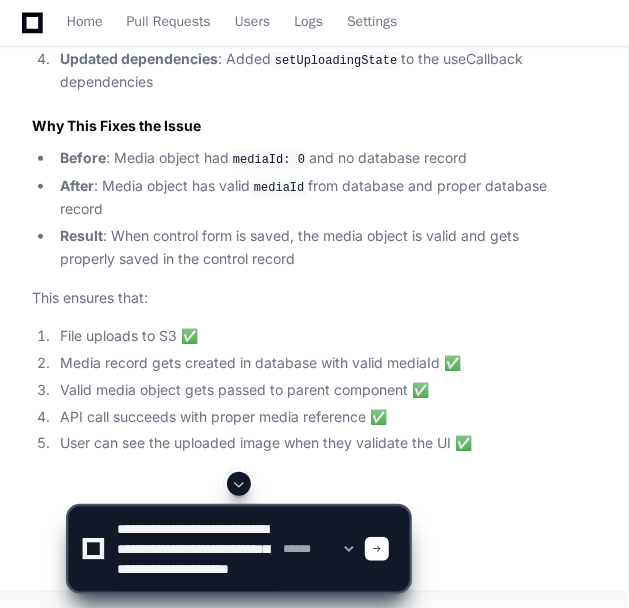 click 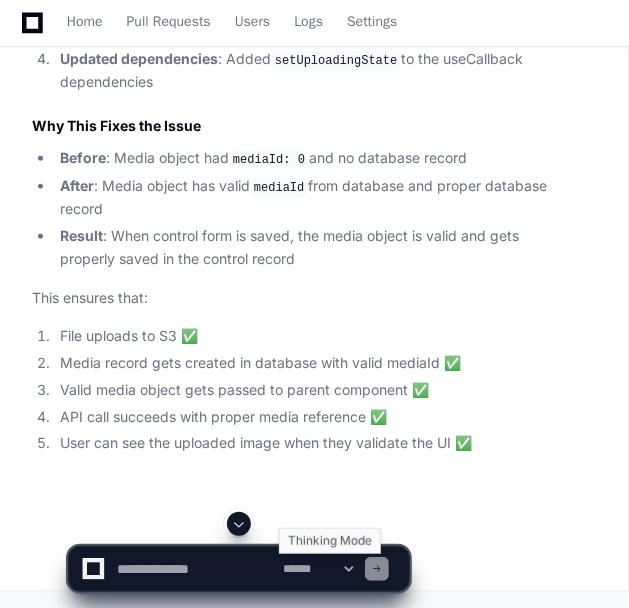 scroll, scrollTop: 0, scrollLeft: 0, axis: both 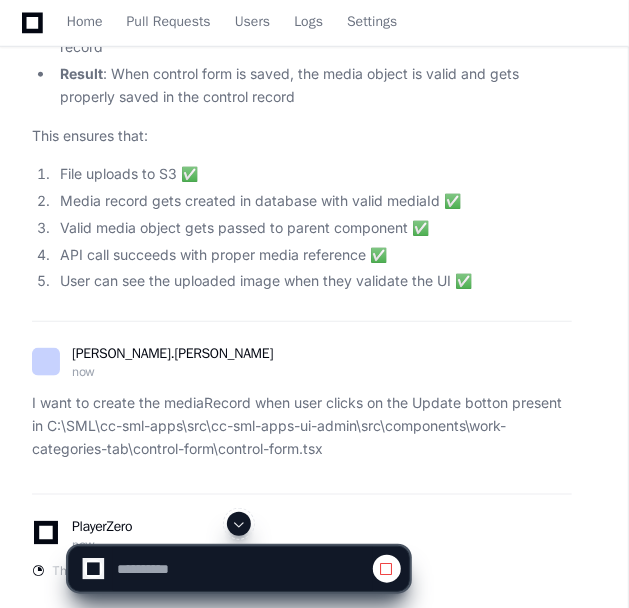 click 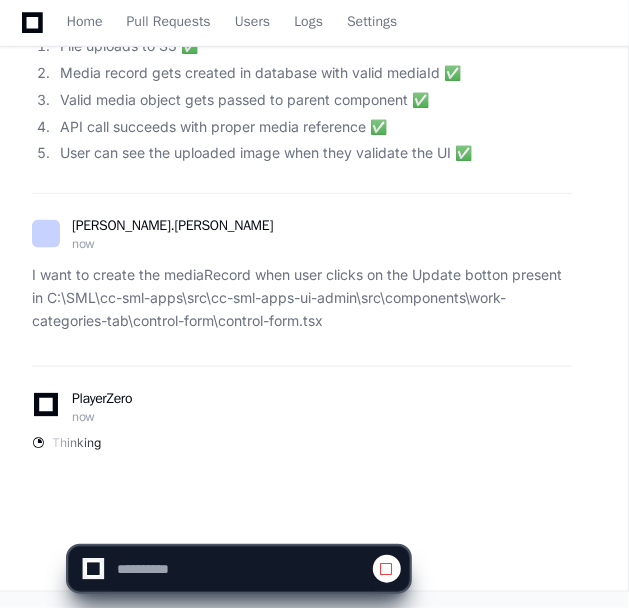 scroll, scrollTop: 3210, scrollLeft: 0, axis: vertical 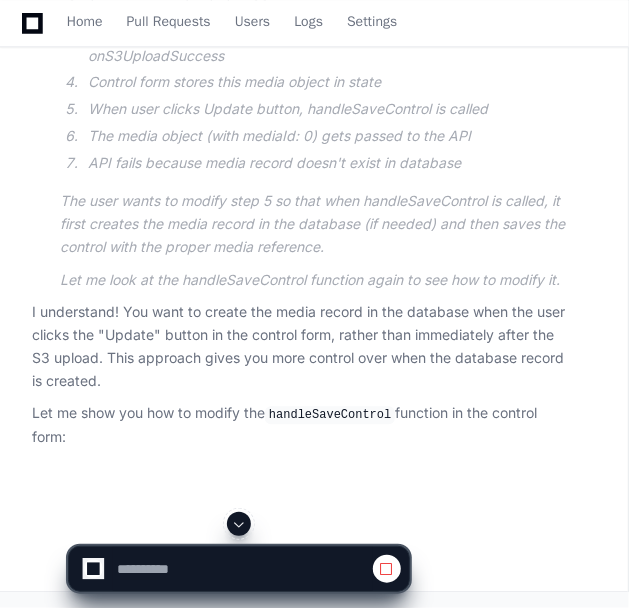 click 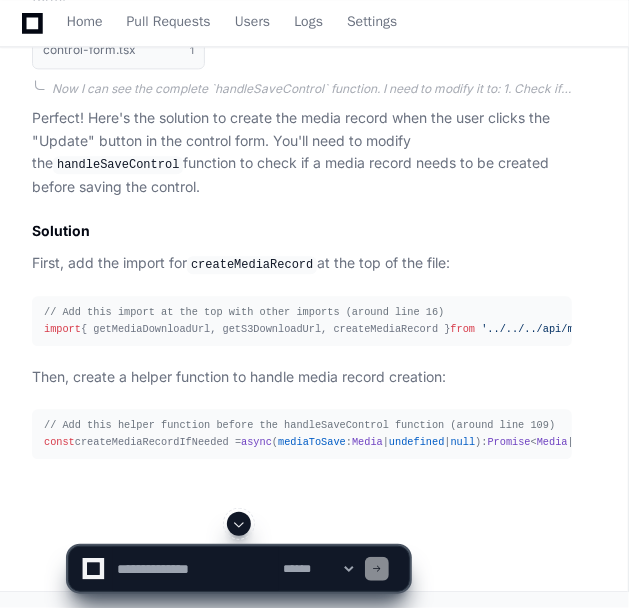 scroll, scrollTop: 3829, scrollLeft: 0, axis: vertical 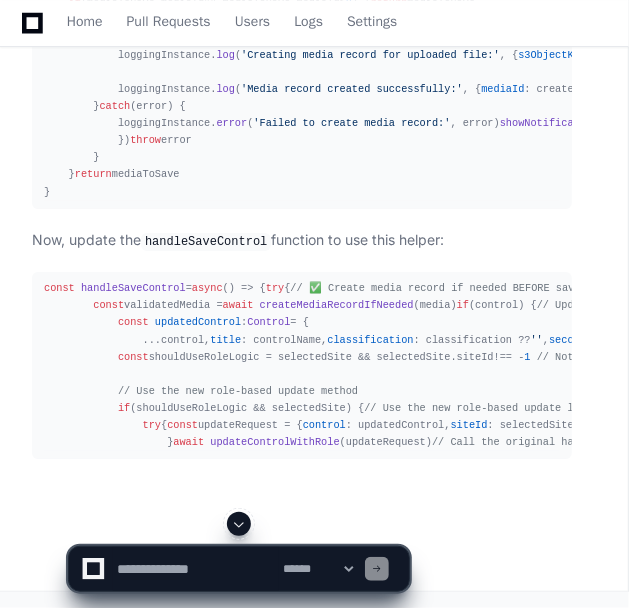 click 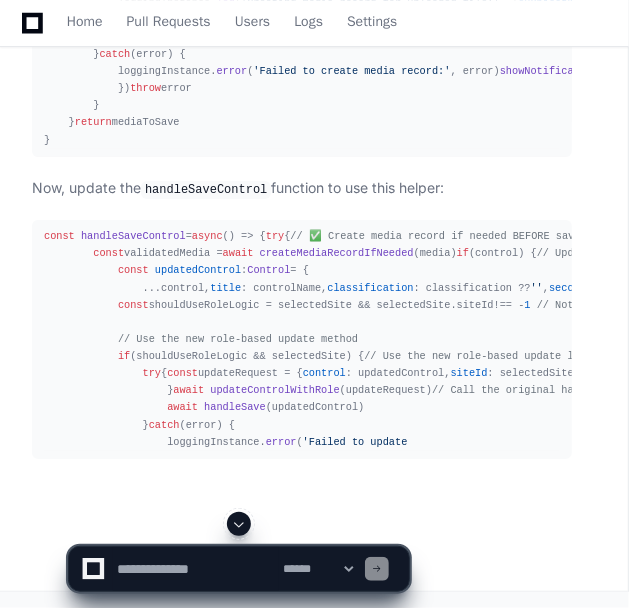 scroll, scrollTop: 5226, scrollLeft: 0, axis: vertical 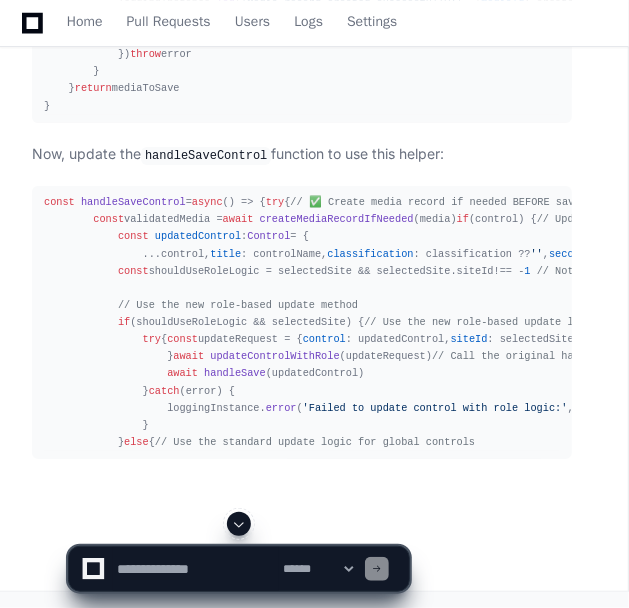 click 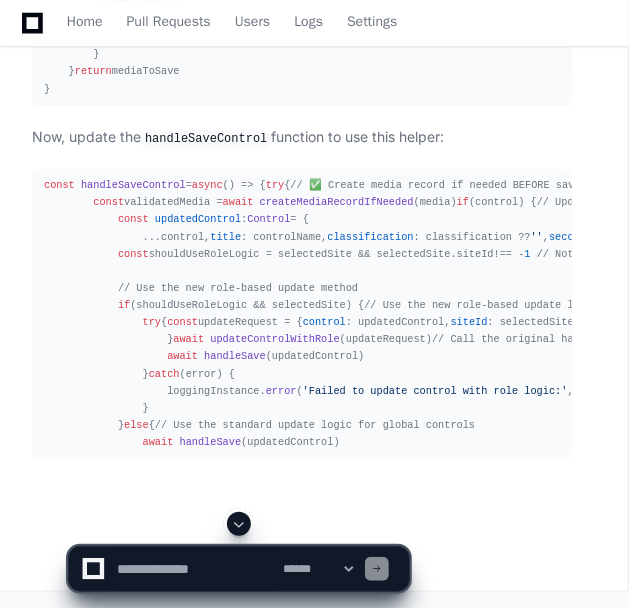 scroll, scrollTop: 5329, scrollLeft: 0, axis: vertical 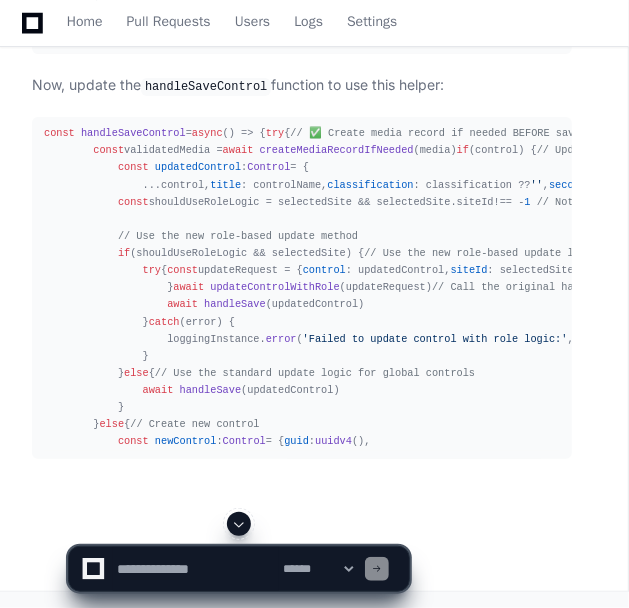 click 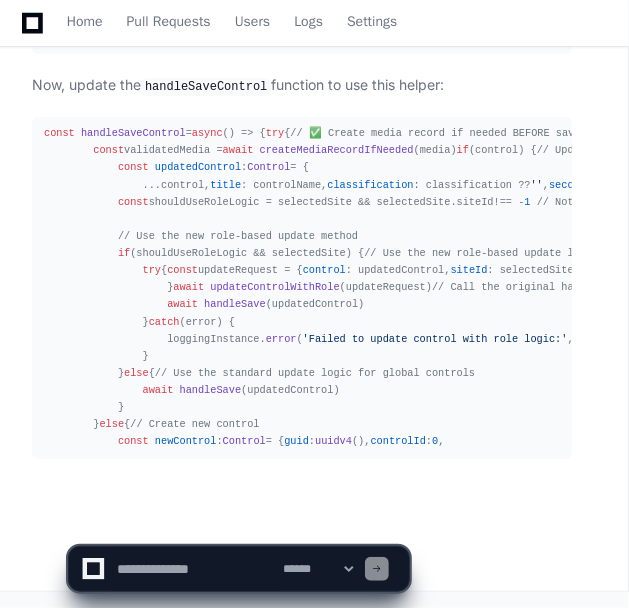 scroll, scrollTop: 5449, scrollLeft: 0, axis: vertical 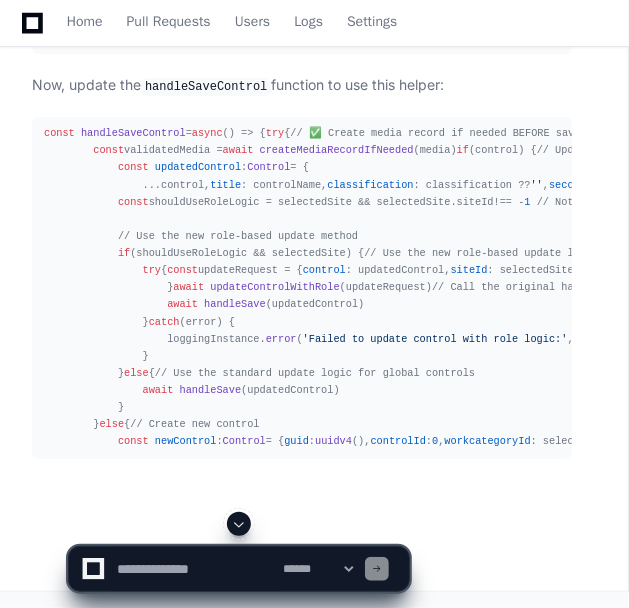 click 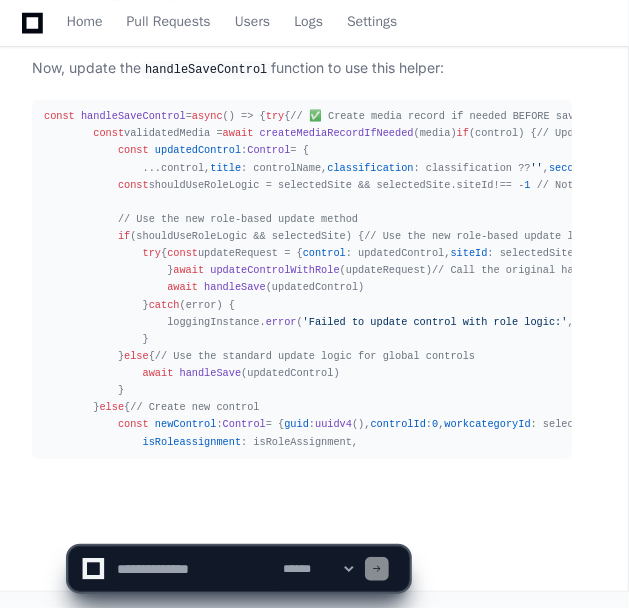 scroll, scrollTop: 5672, scrollLeft: 0, axis: vertical 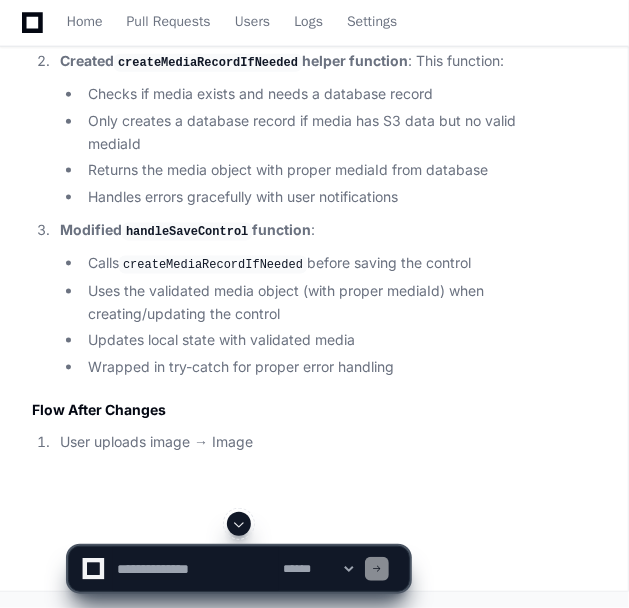 click 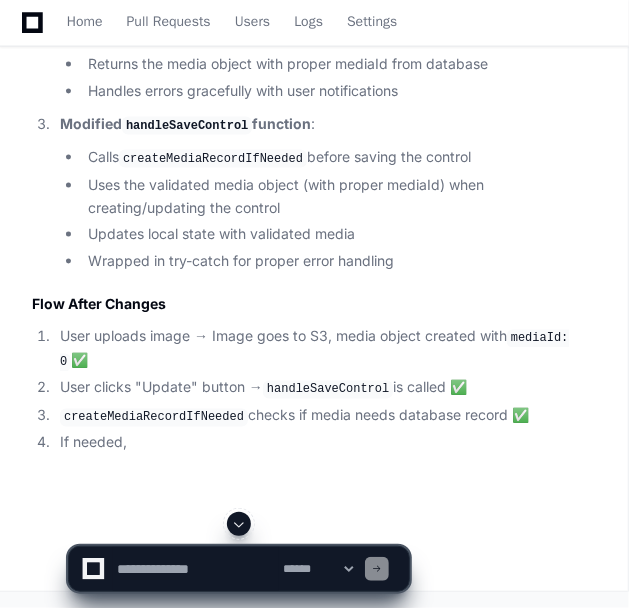 scroll, scrollTop: 6508, scrollLeft: 0, axis: vertical 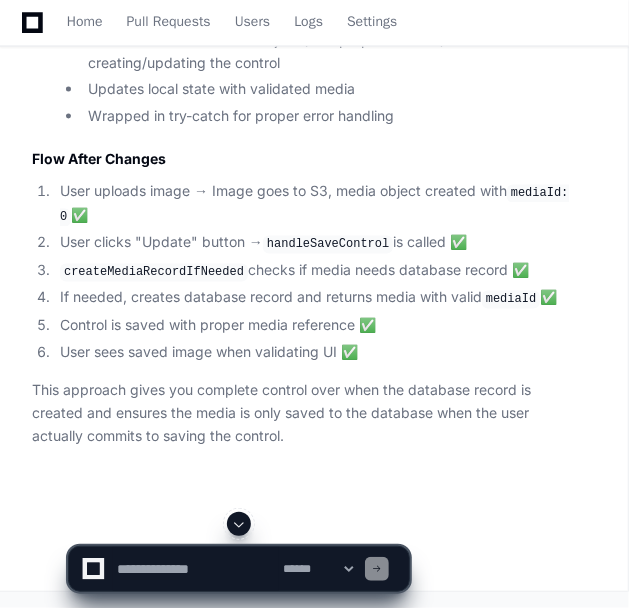 click 